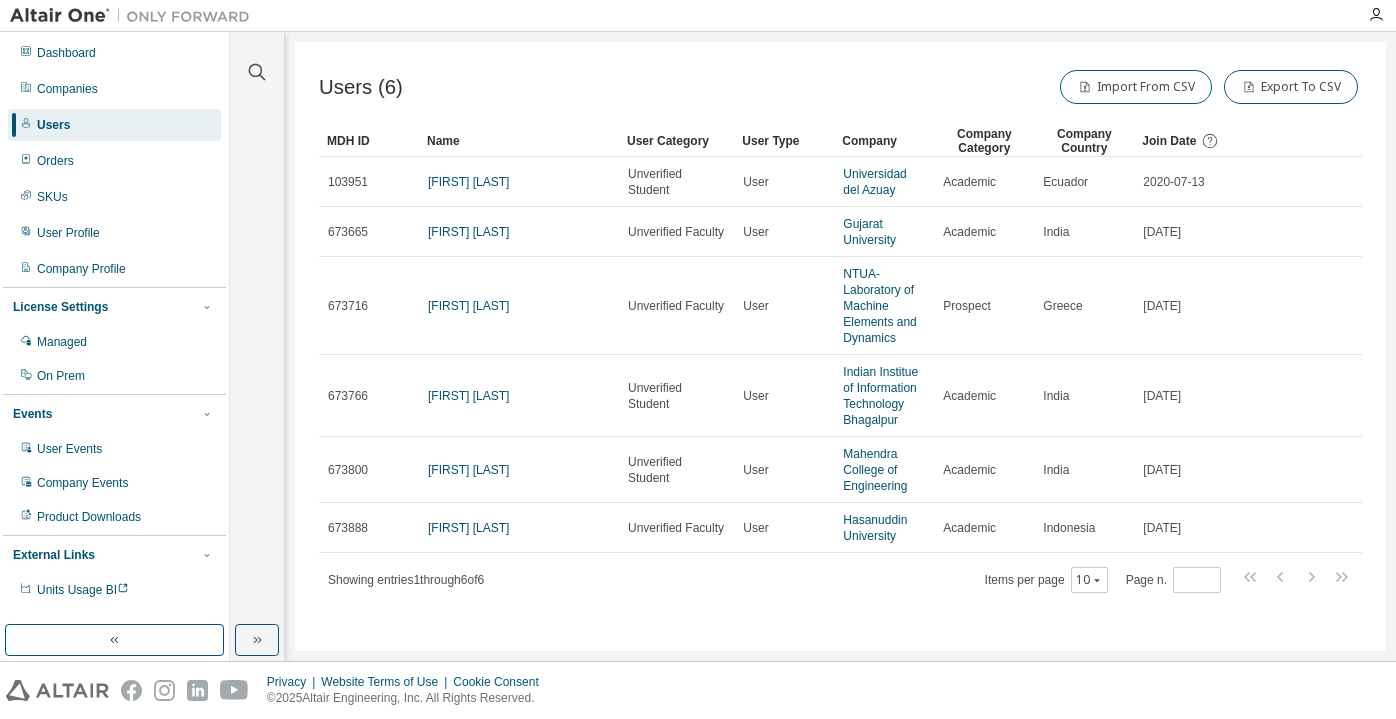 scroll, scrollTop: 0, scrollLeft: 0, axis: both 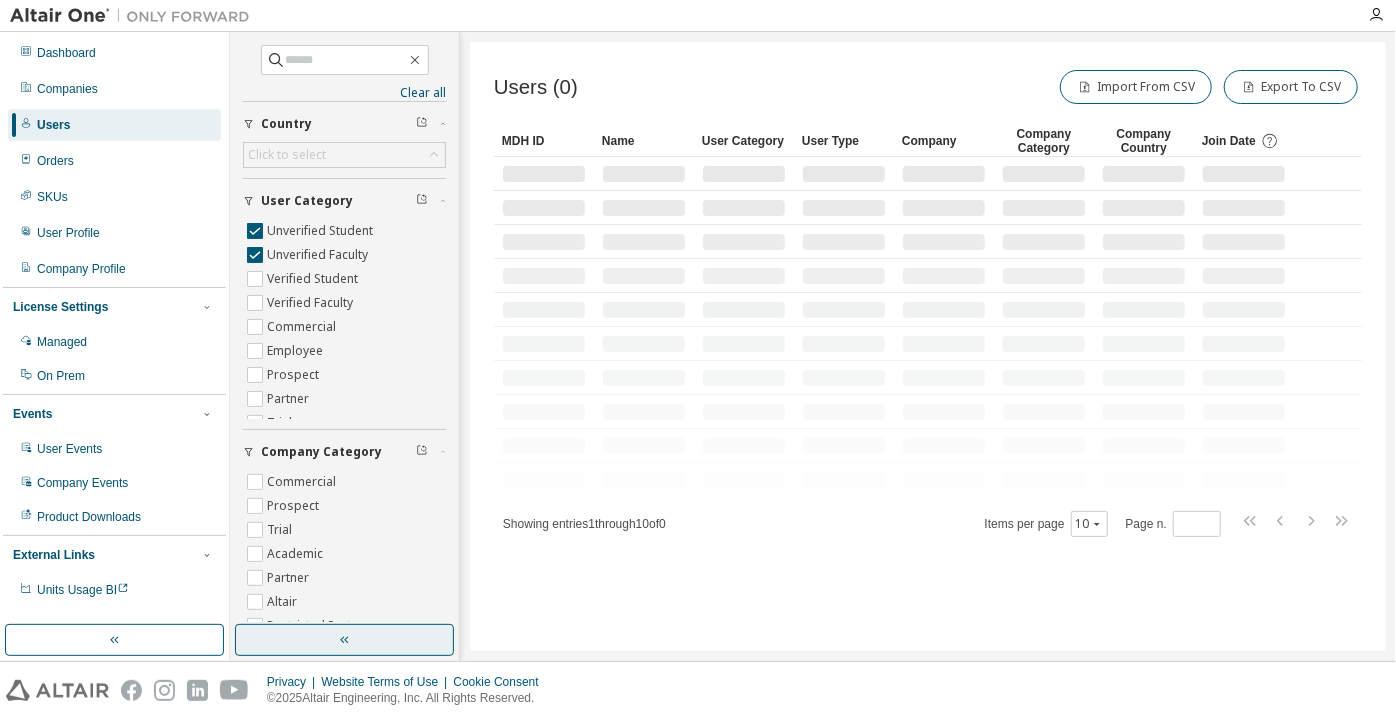 click at bounding box center (344, 640) 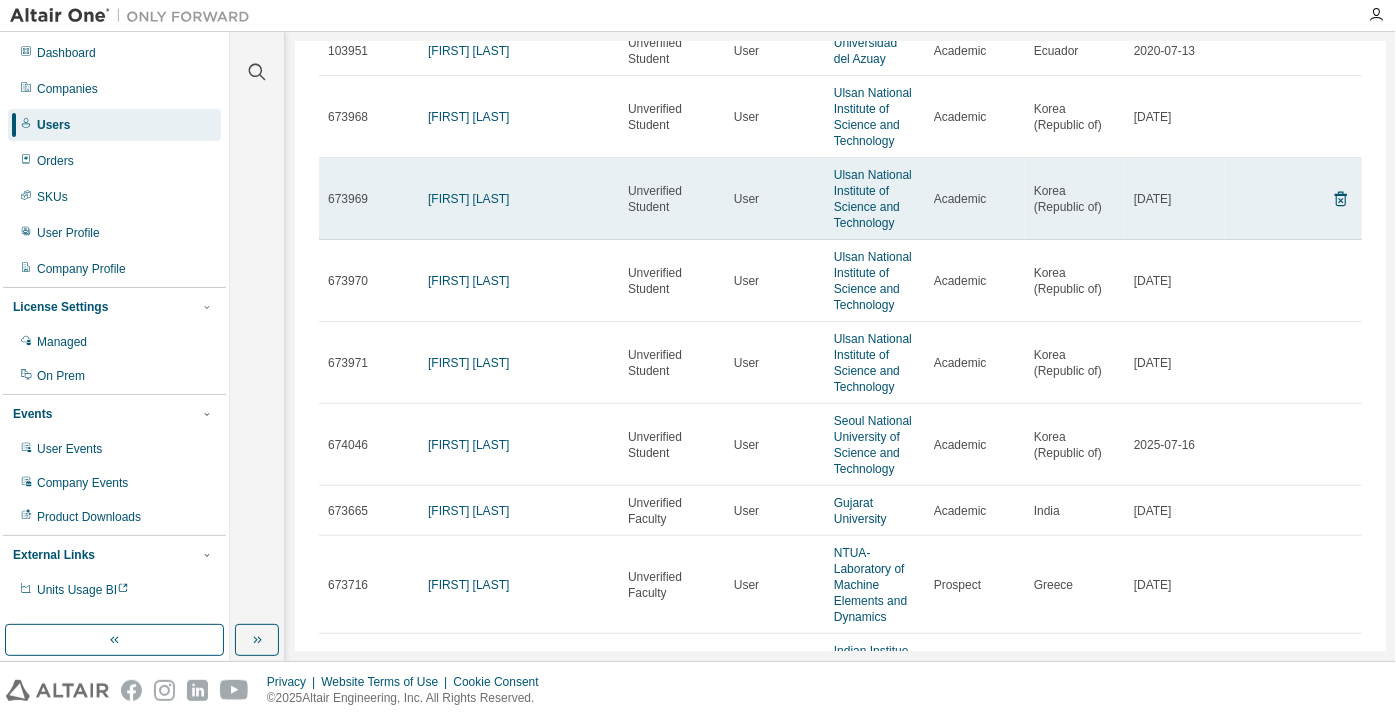 scroll, scrollTop: 0, scrollLeft: 0, axis: both 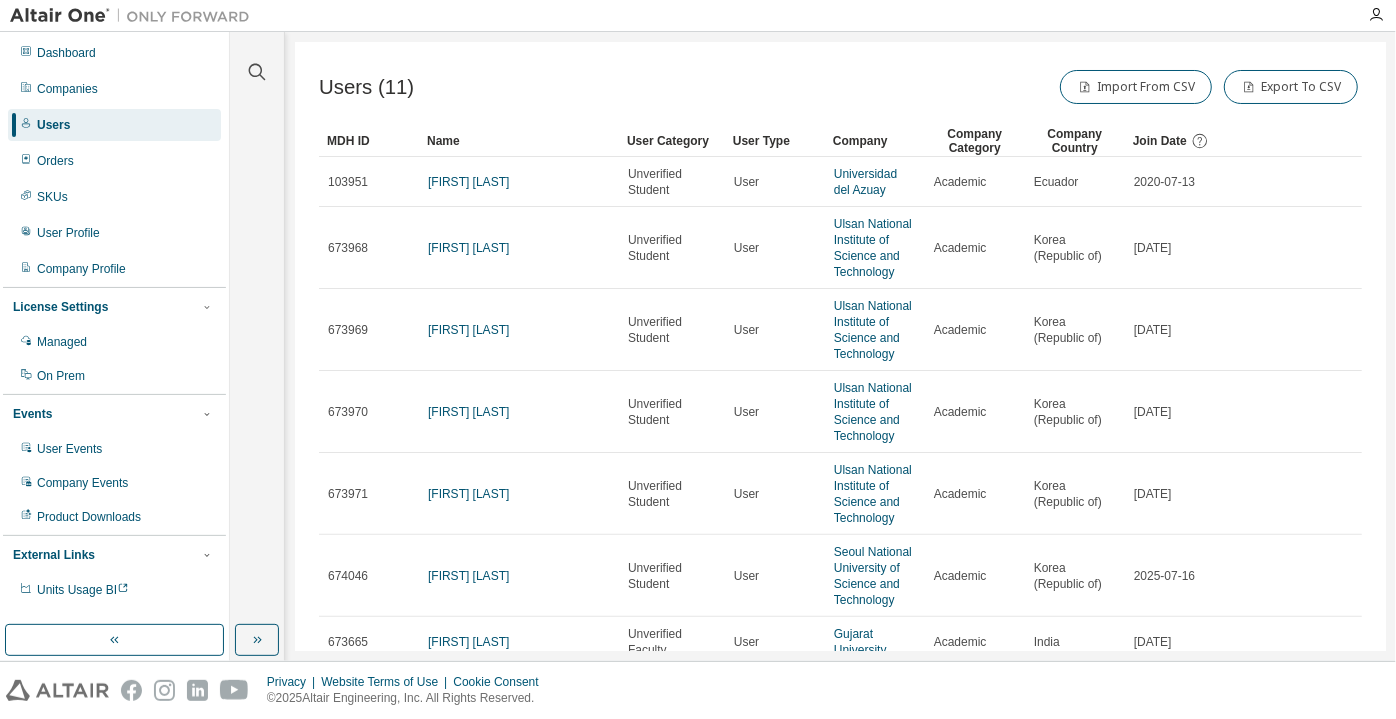 click on "Company Category" at bounding box center [975, 141] 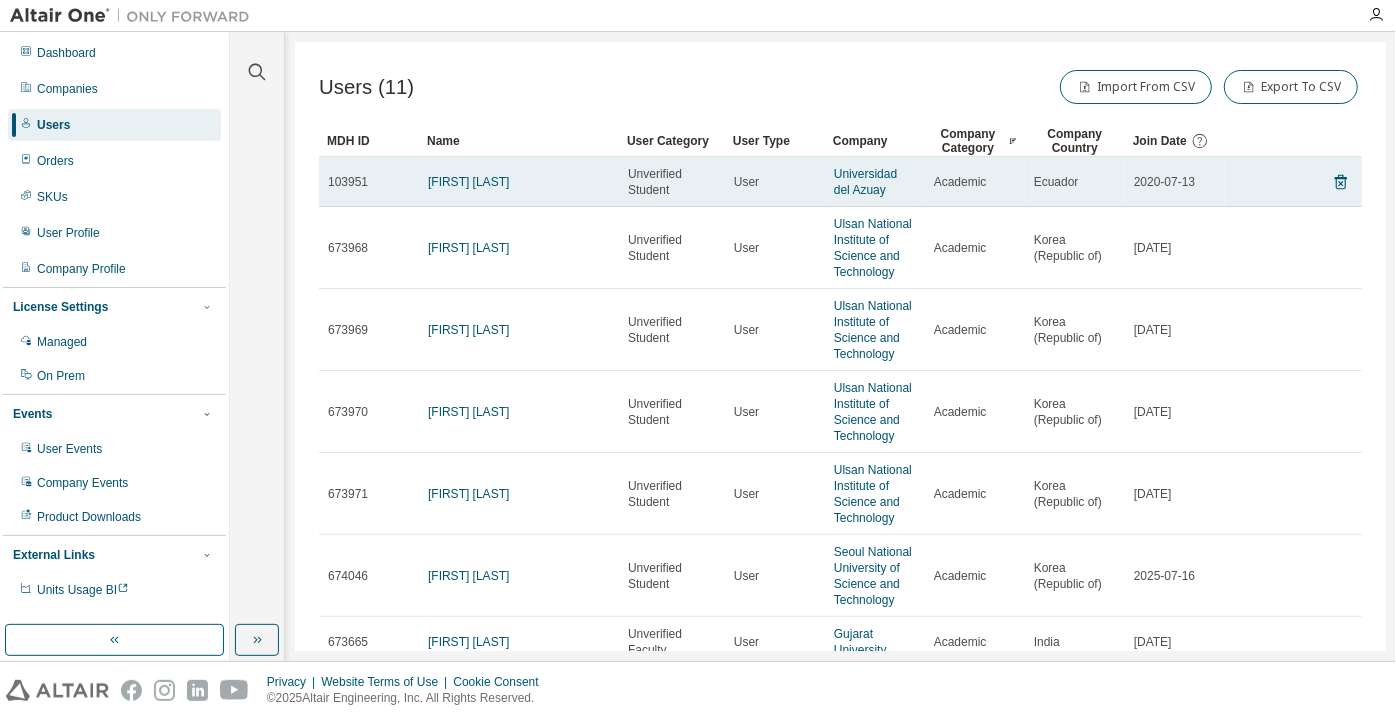 click on "[FIRST] [LAST]" at bounding box center [519, 182] 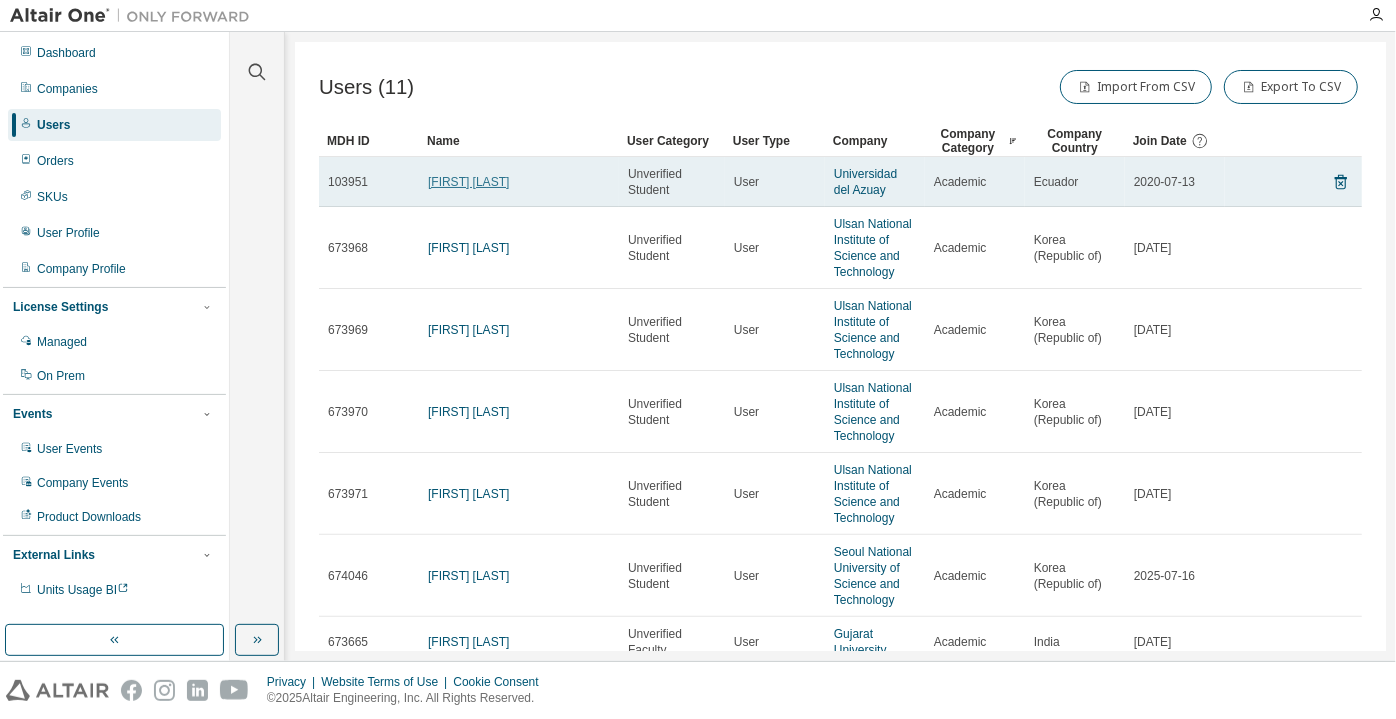 click on "hector garcia" at bounding box center [468, 182] 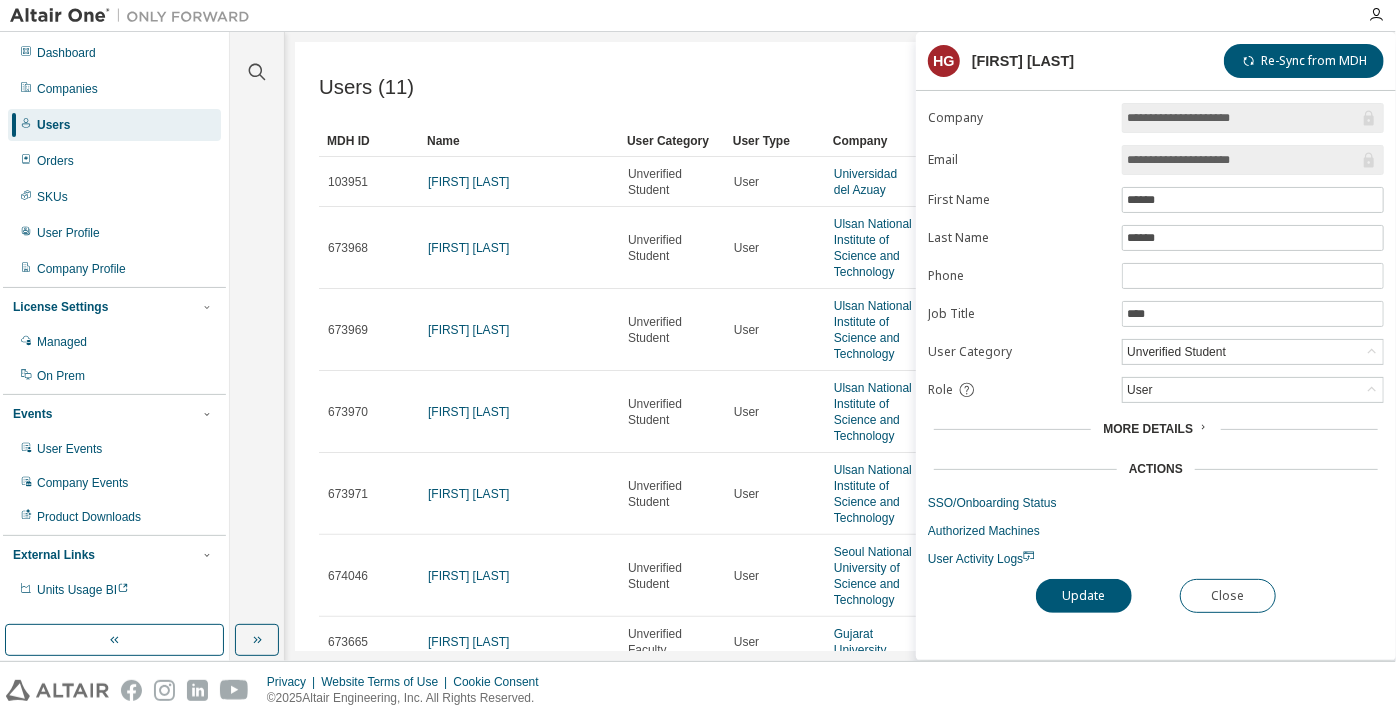 drag, startPoint x: 1274, startPoint y: 160, endPoint x: 1165, endPoint y: 159, distance: 109.004585 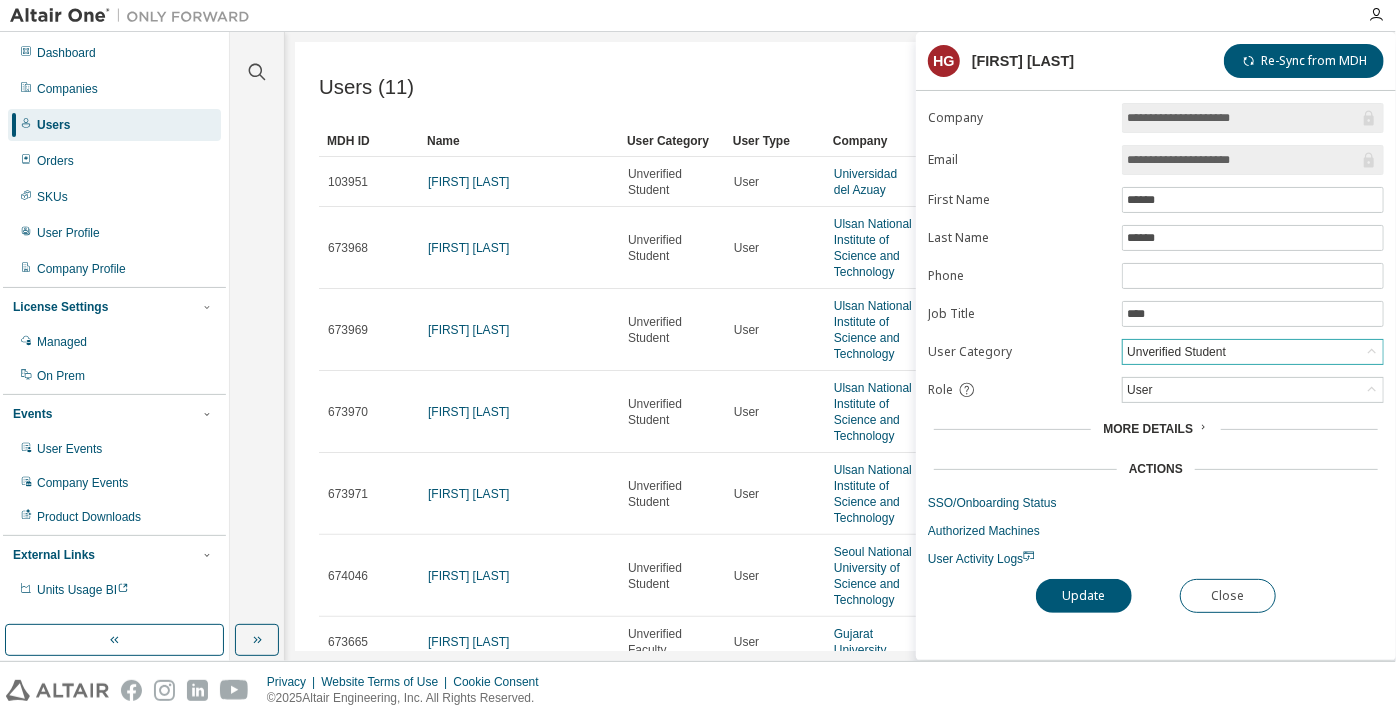 click on "Unverified Student" at bounding box center (1176, 352) 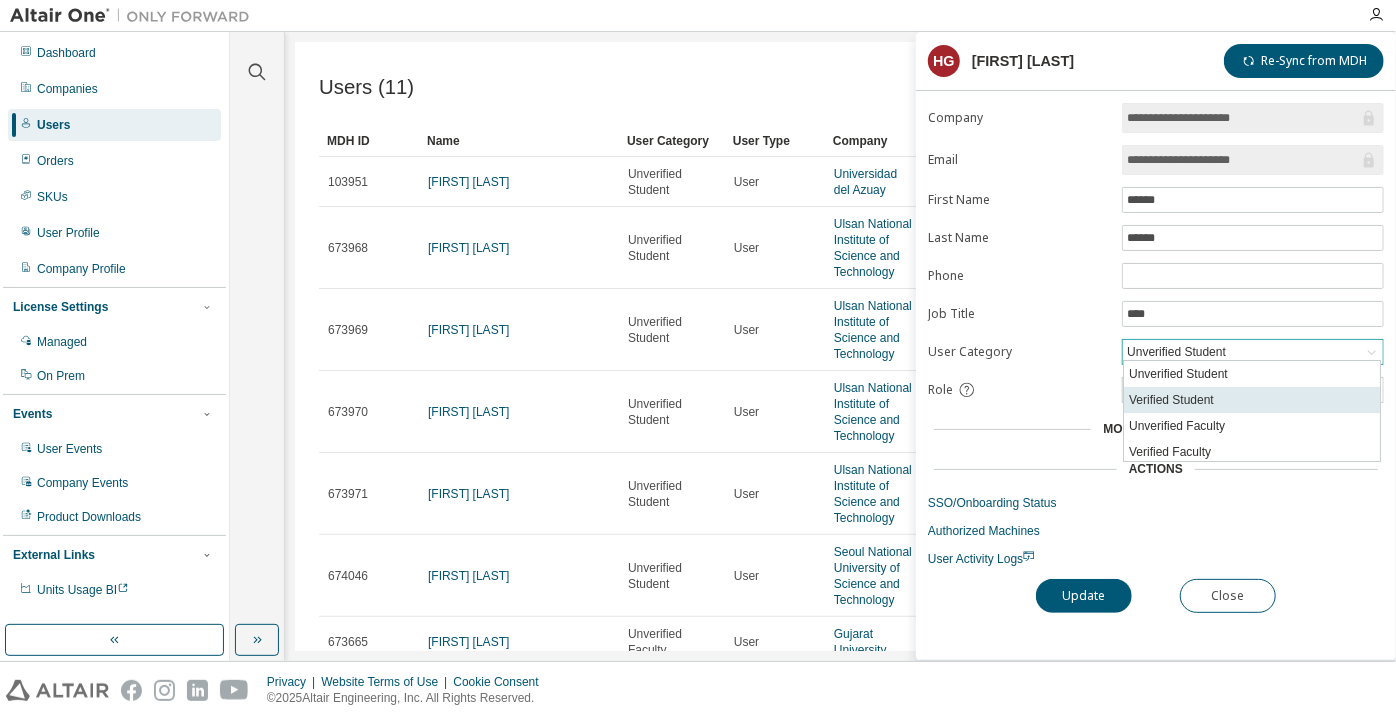 click on "Verified Student" at bounding box center (1252, 400) 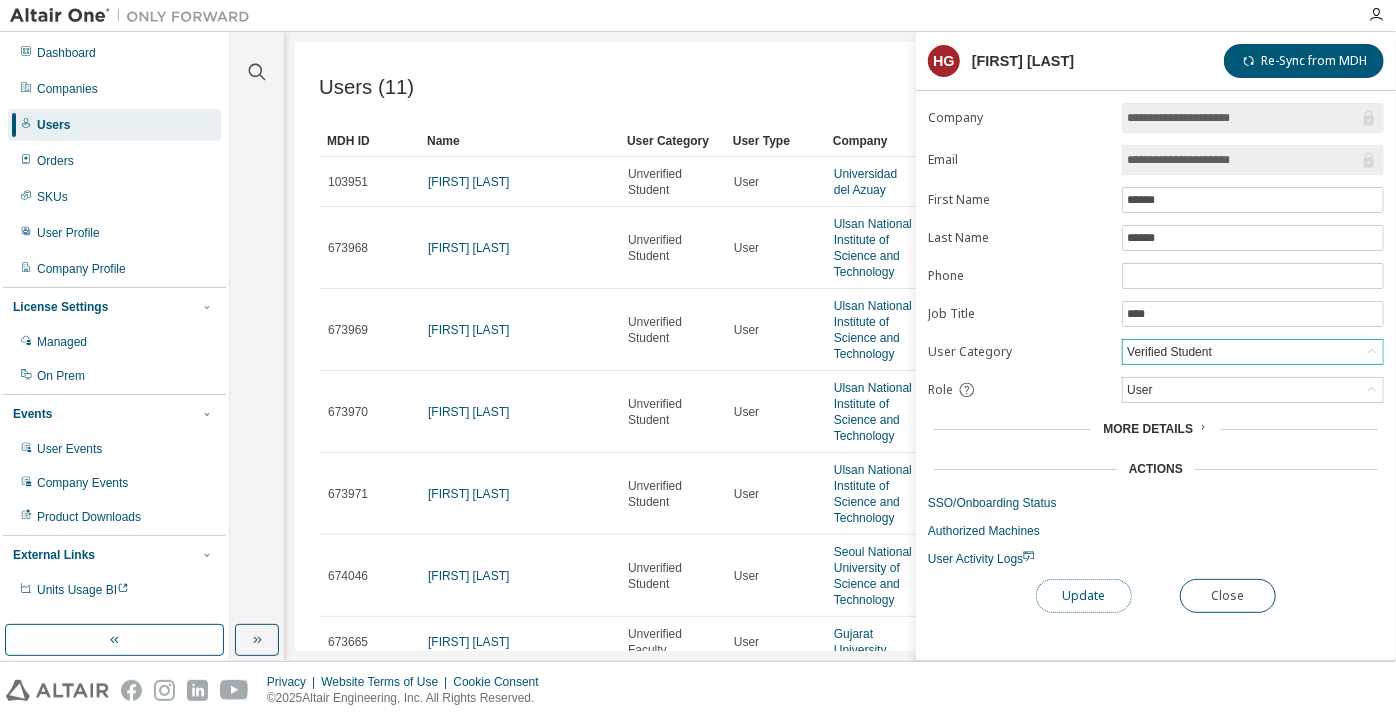 click on "Update" at bounding box center [1084, 596] 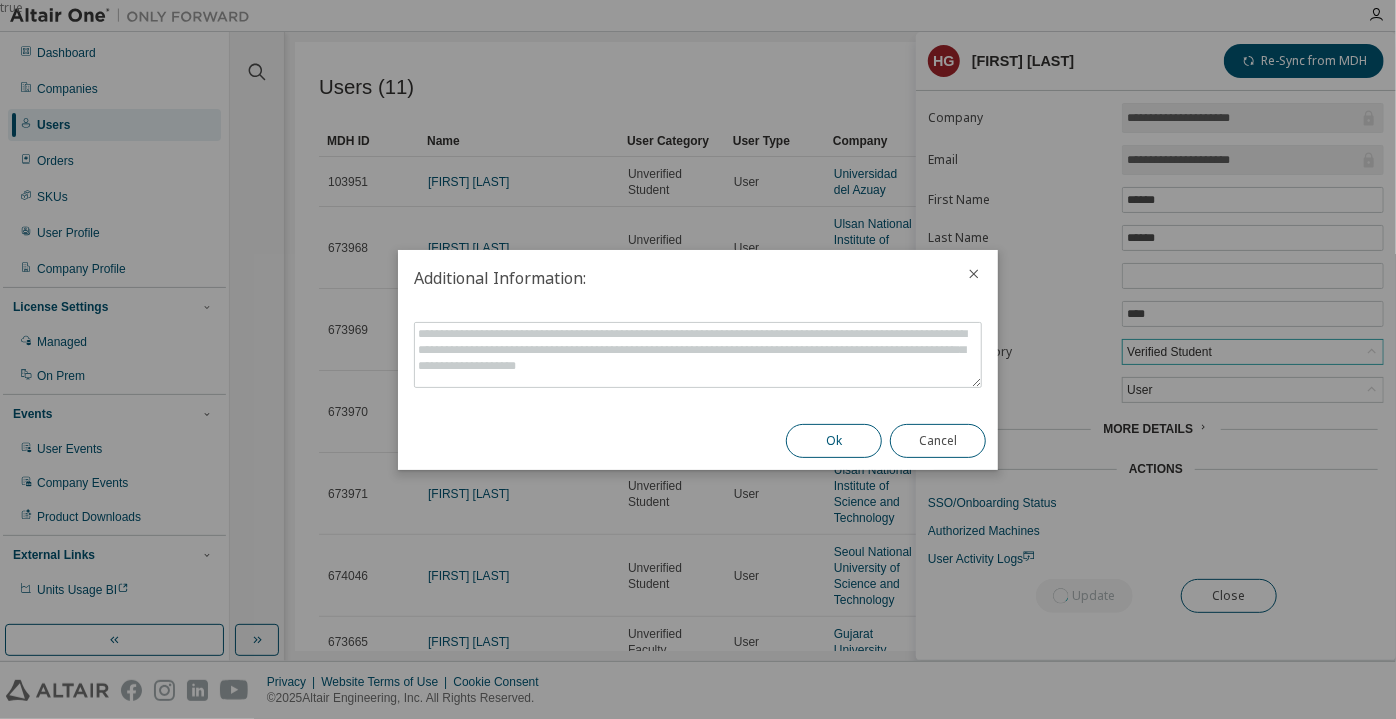click on "Ok" at bounding box center [834, 441] 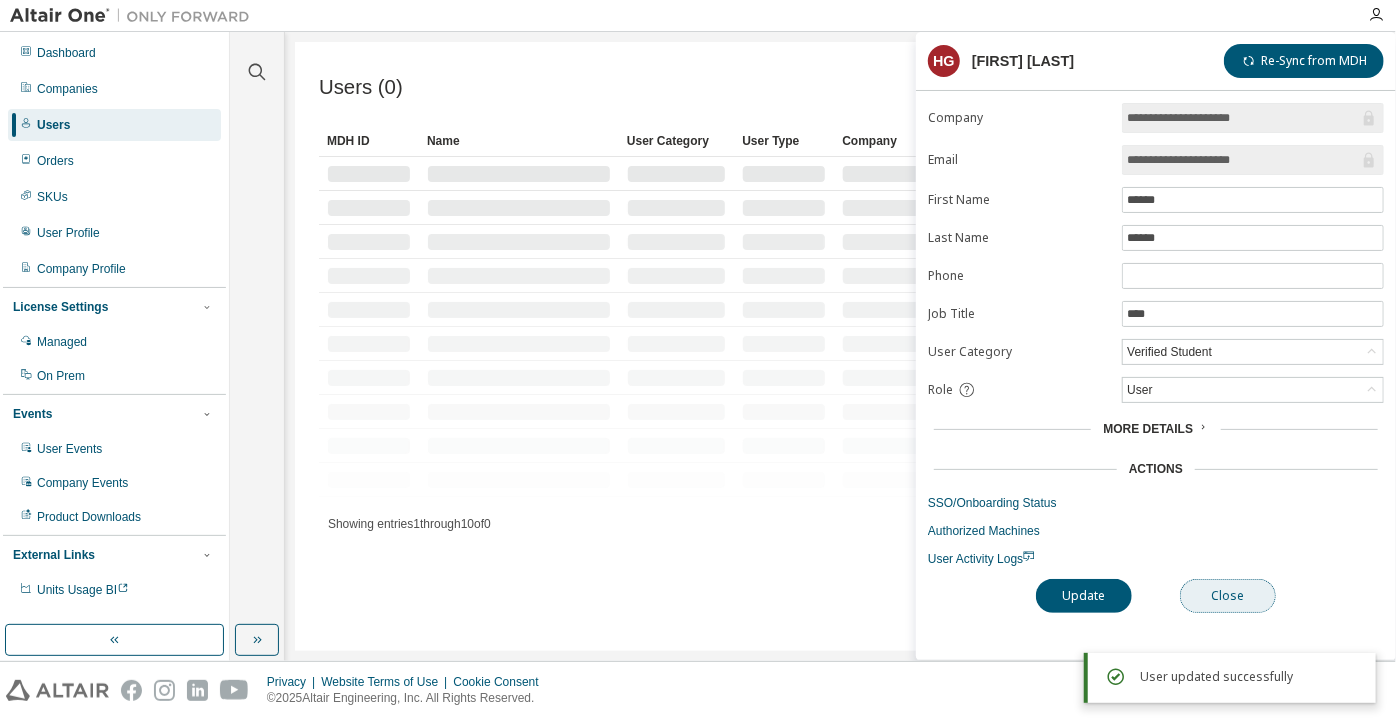 click on "Close" at bounding box center [1228, 596] 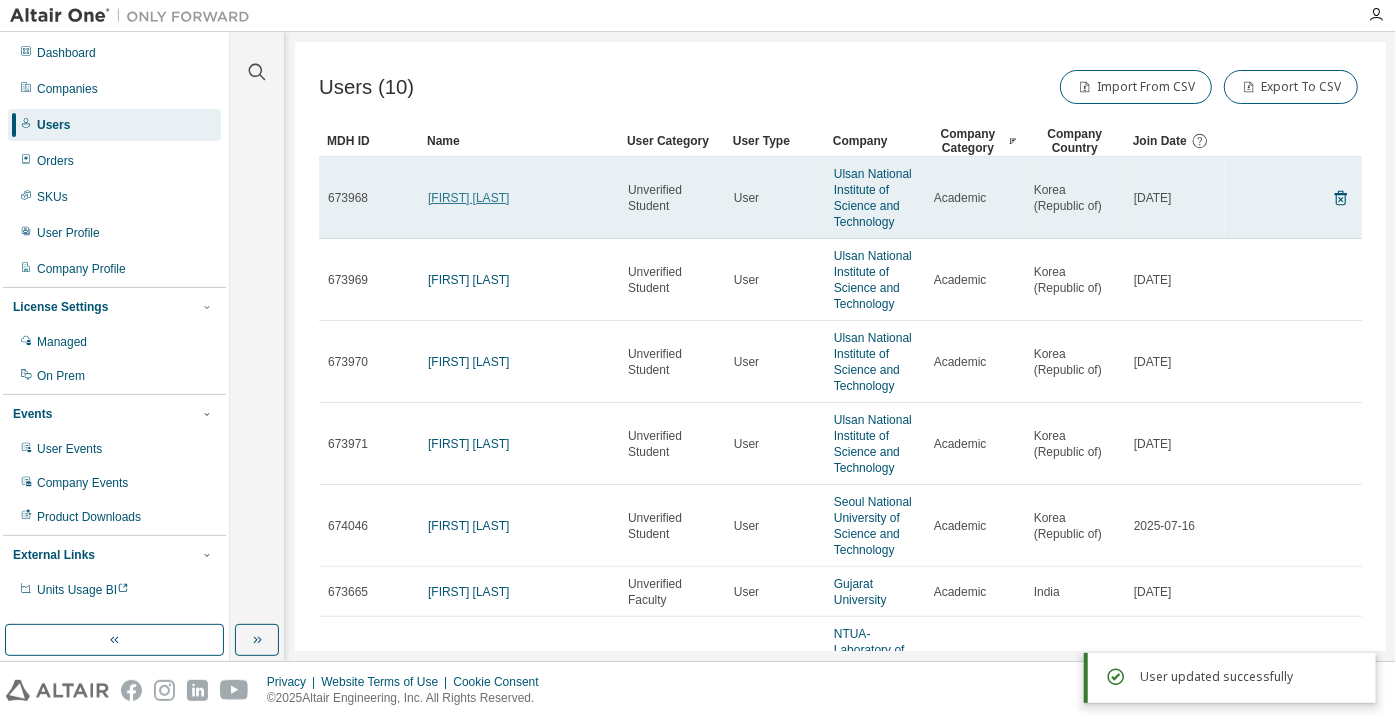 click on "Jingook Kim" at bounding box center [468, 198] 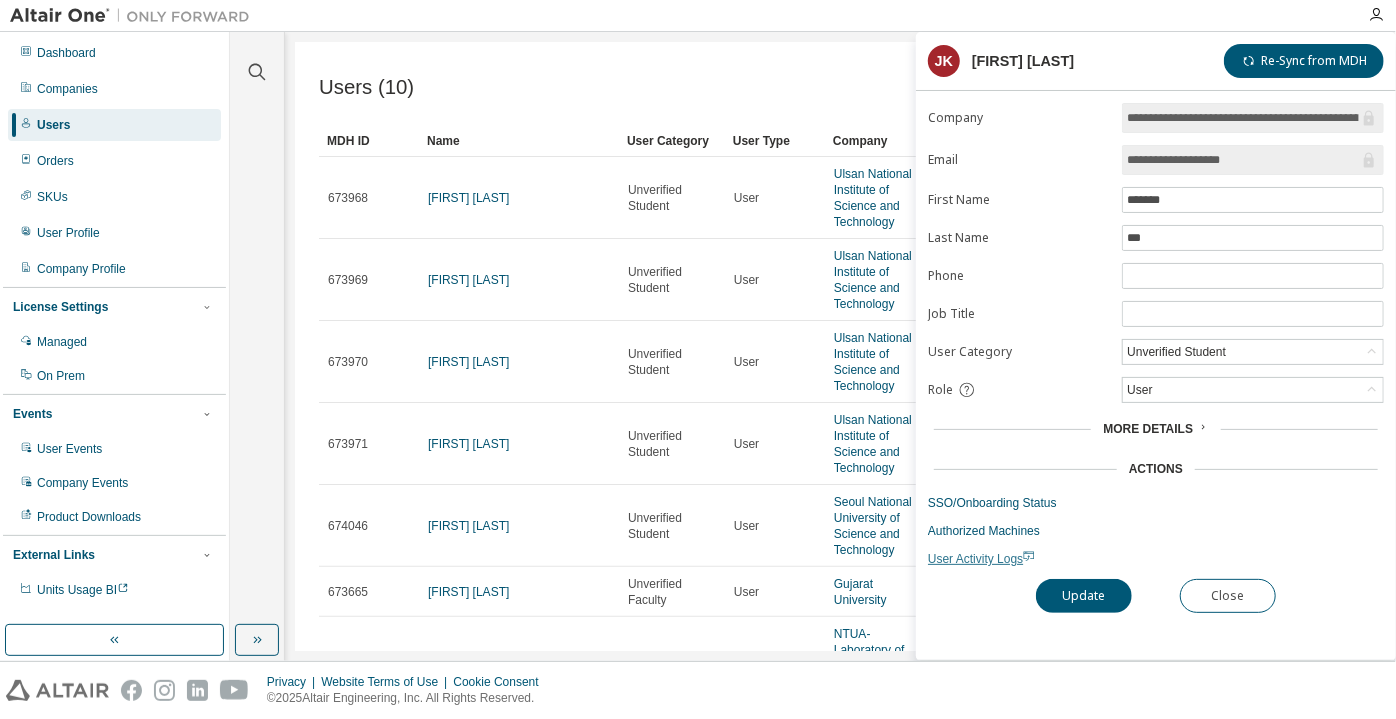 click on "User Activity Logs" at bounding box center [981, 559] 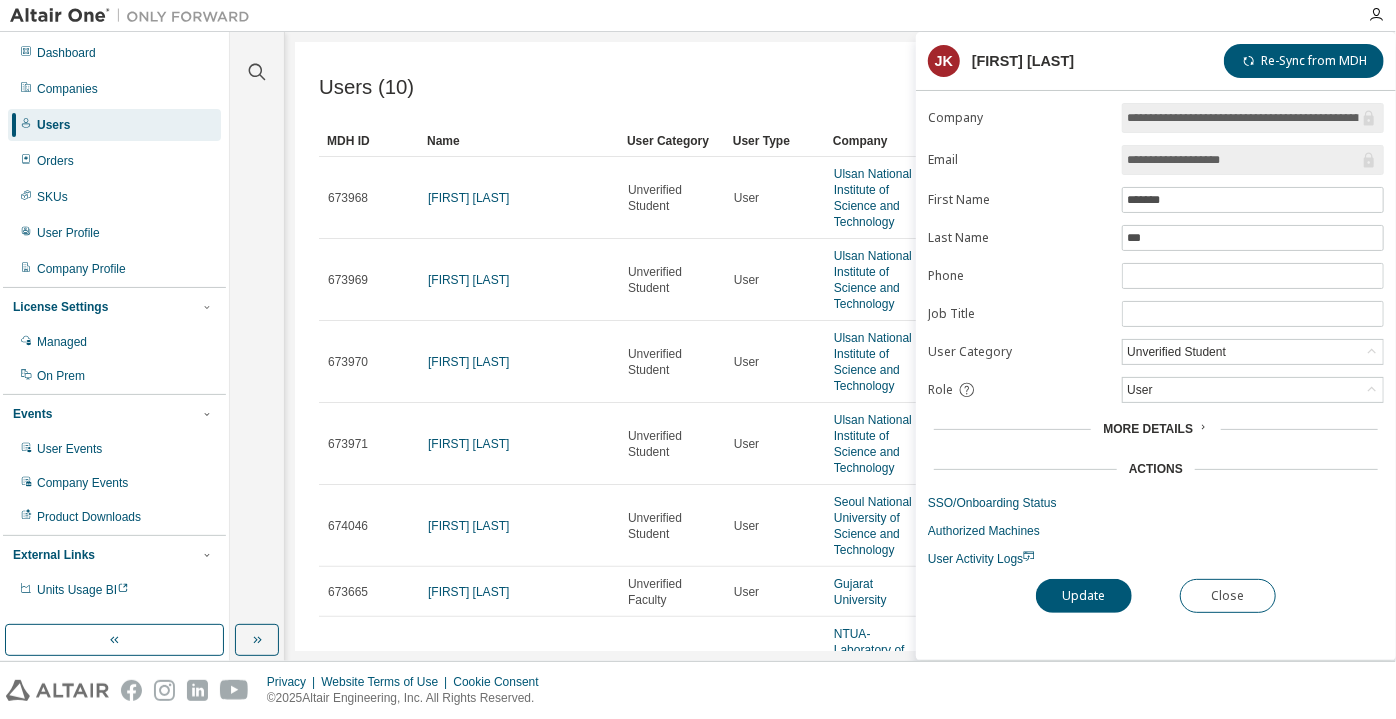 drag, startPoint x: 1249, startPoint y: 163, endPoint x: 1178, endPoint y: 168, distance: 71.17584 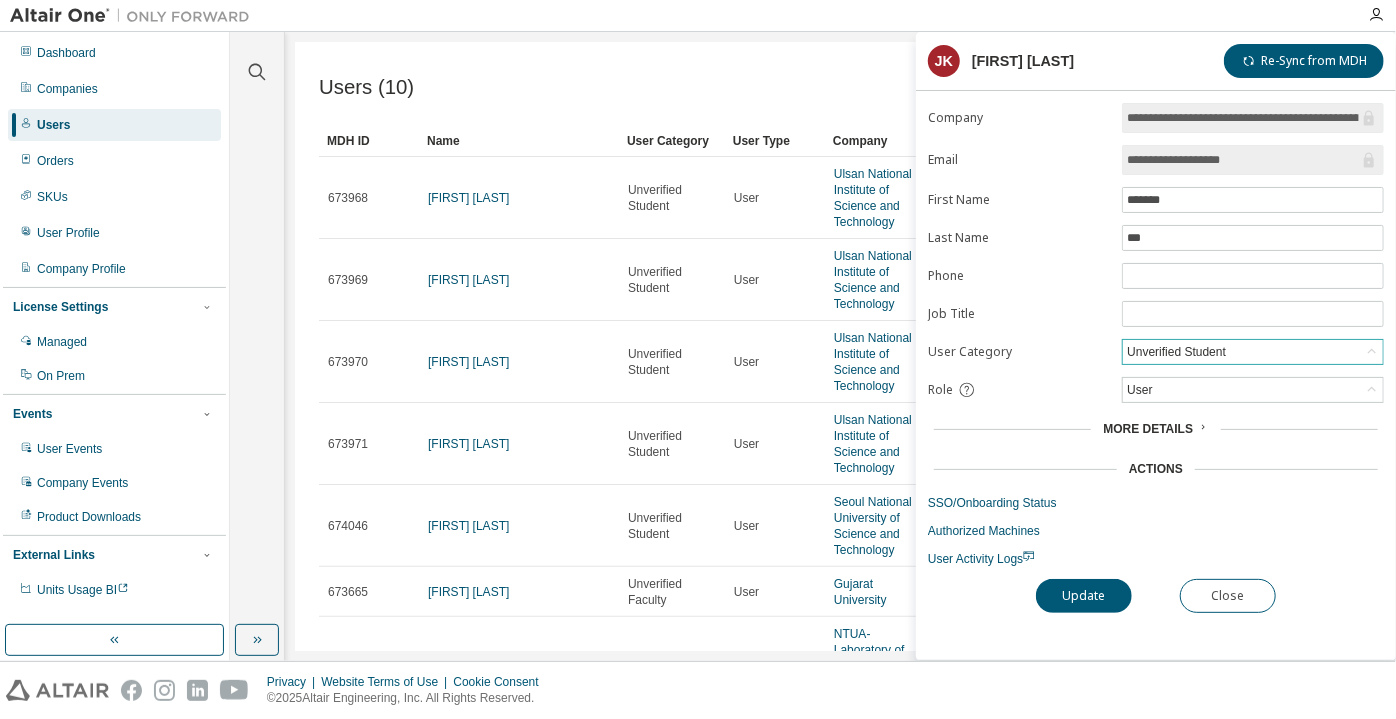 click on "Unverified Student" at bounding box center [1176, 352] 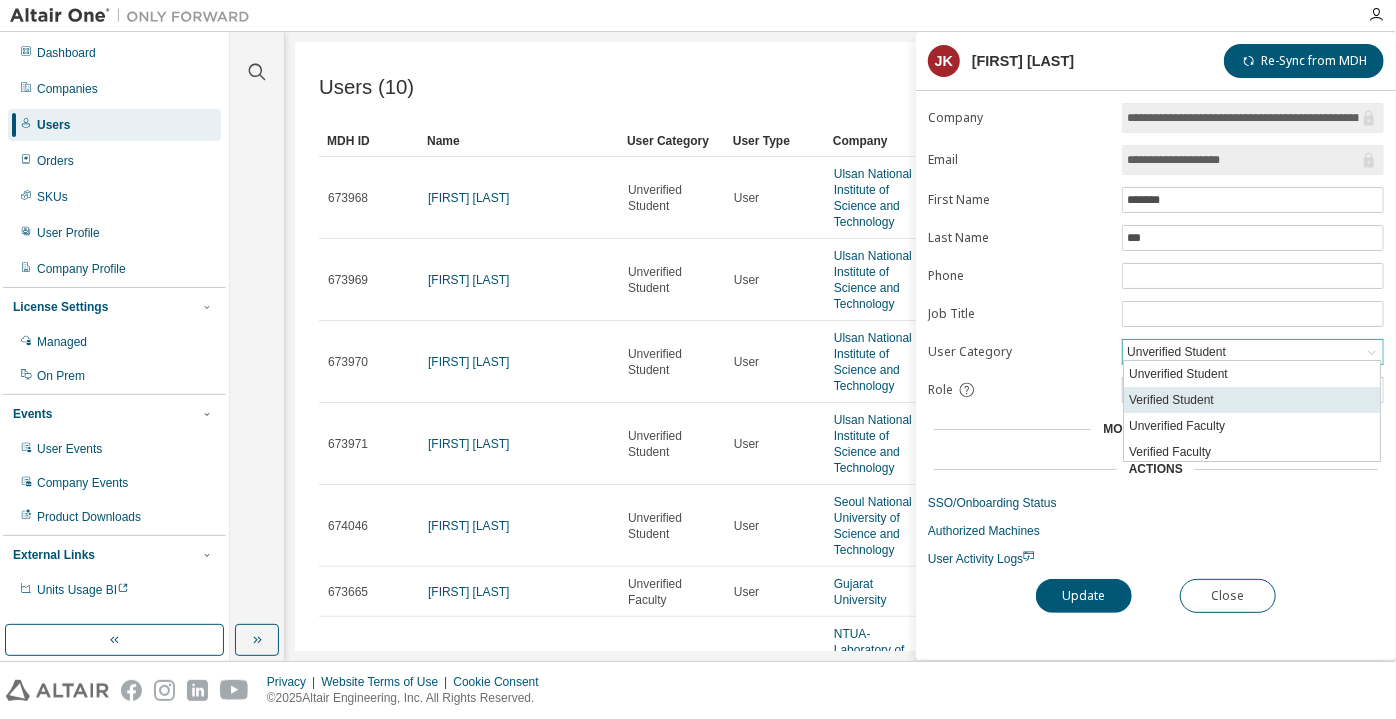 click on "Verified Student" at bounding box center [1252, 400] 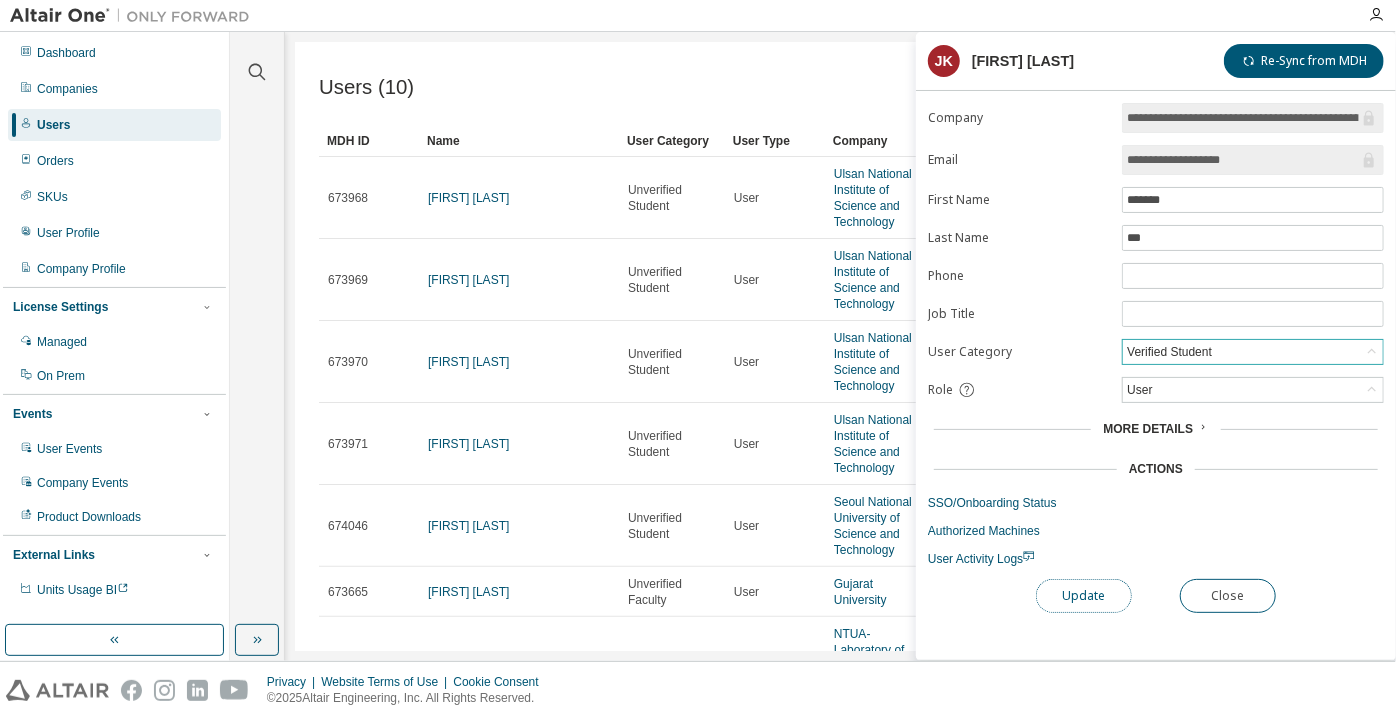 click on "Update" at bounding box center (1084, 596) 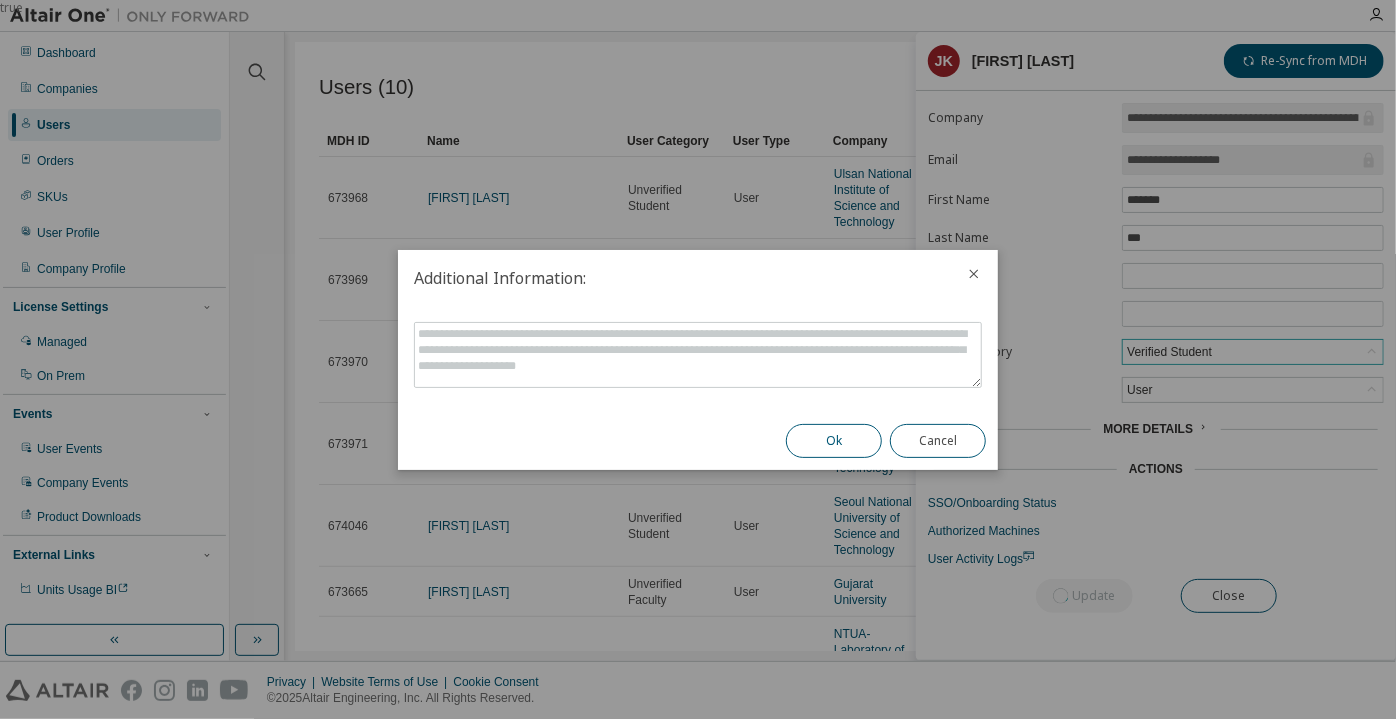 click on "Ok" at bounding box center [834, 441] 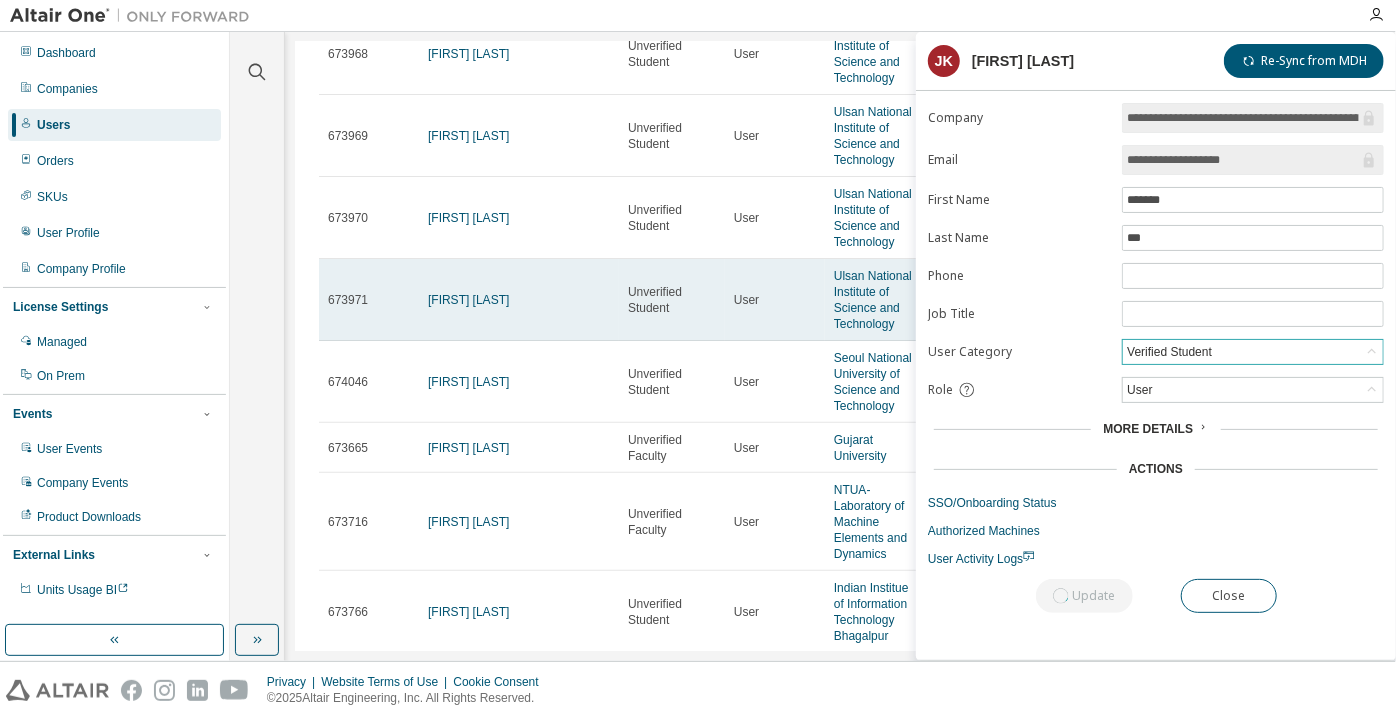 scroll, scrollTop: 0, scrollLeft: 0, axis: both 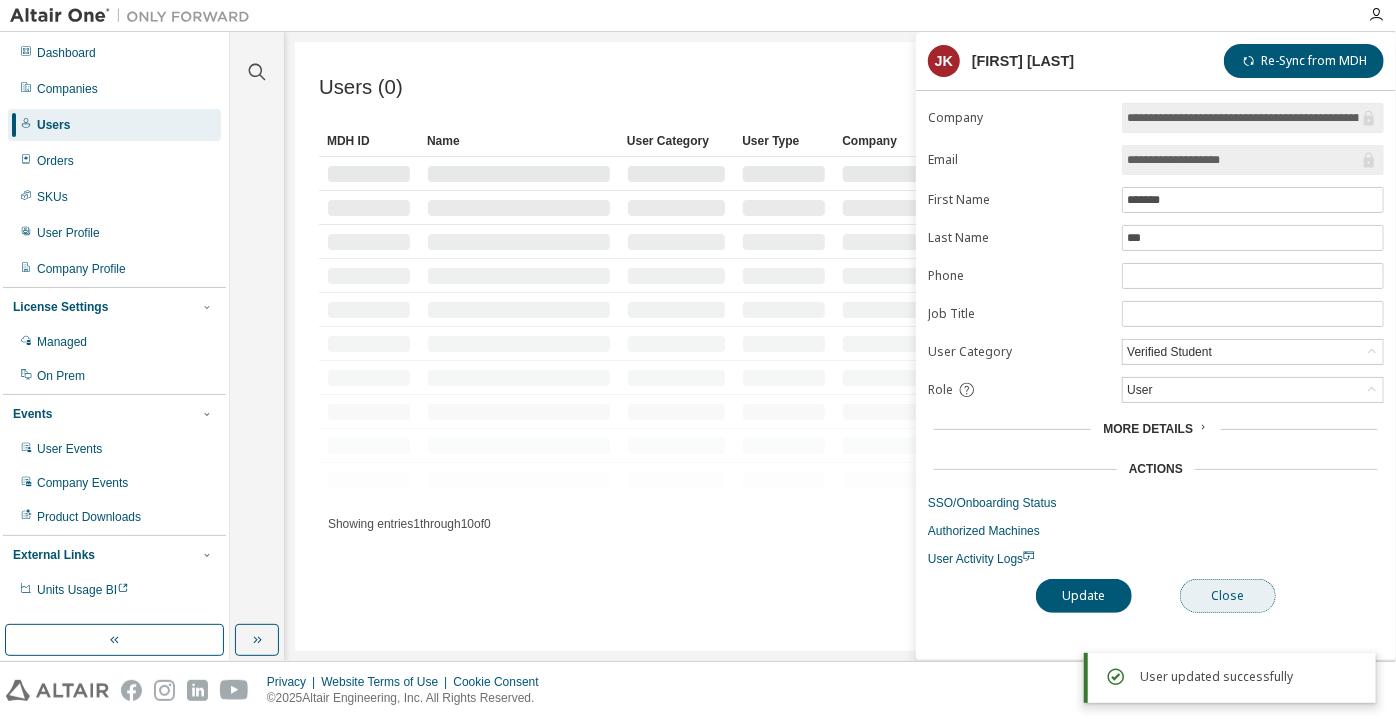 click on "Close" at bounding box center (1228, 596) 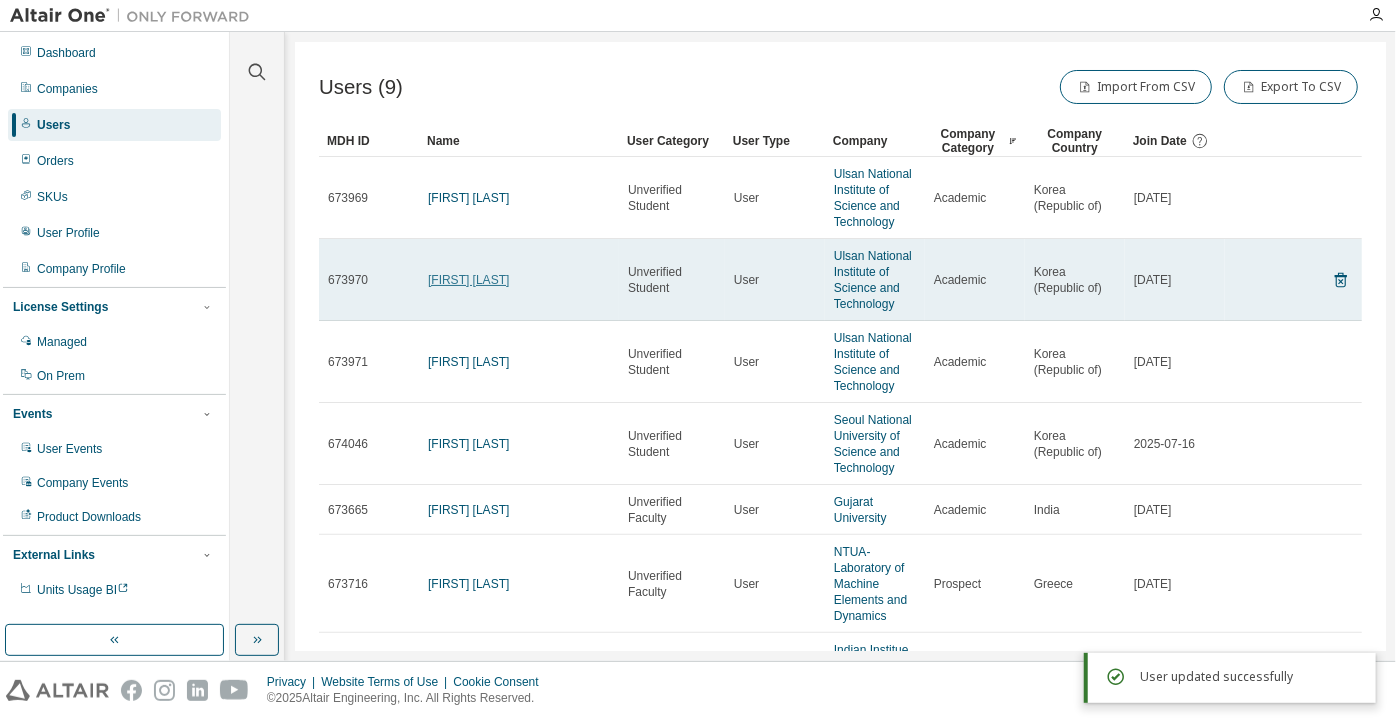 click on "Jeongbin Kwon" at bounding box center [468, 280] 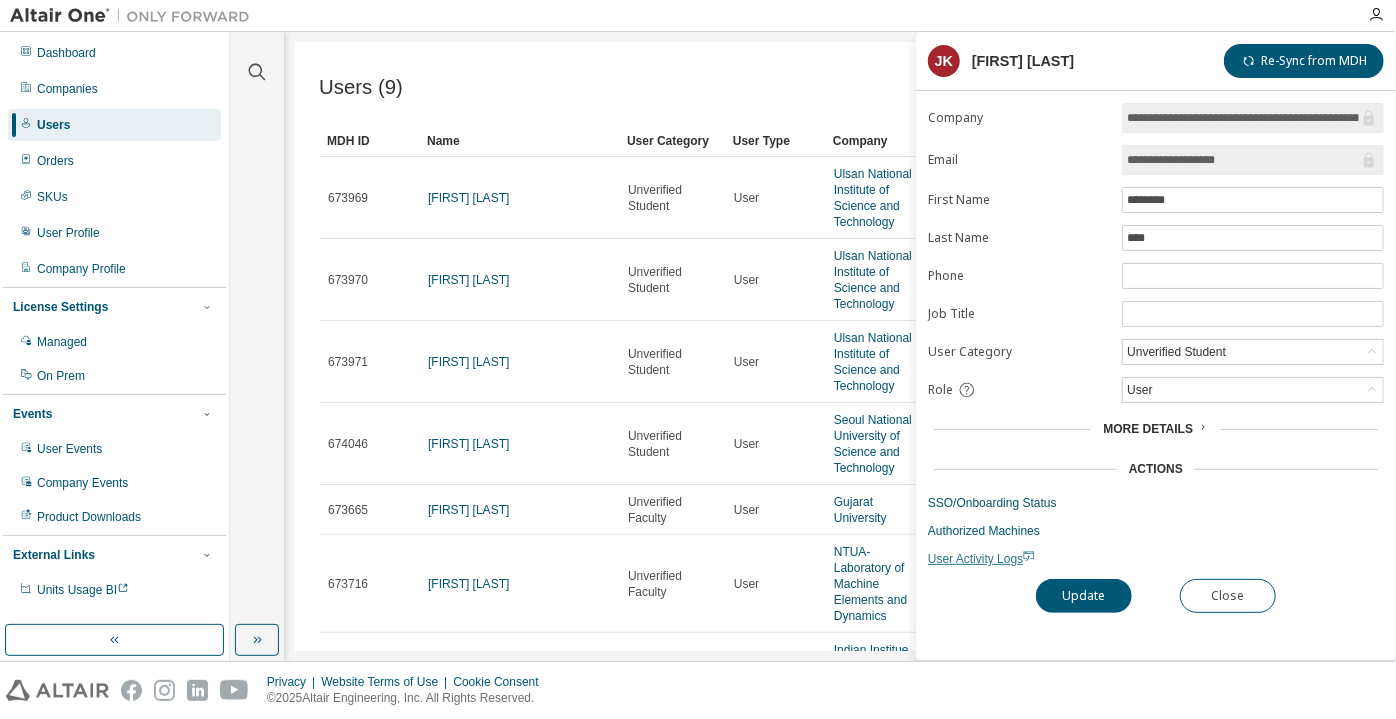click on "User Activity Logs" at bounding box center (981, 559) 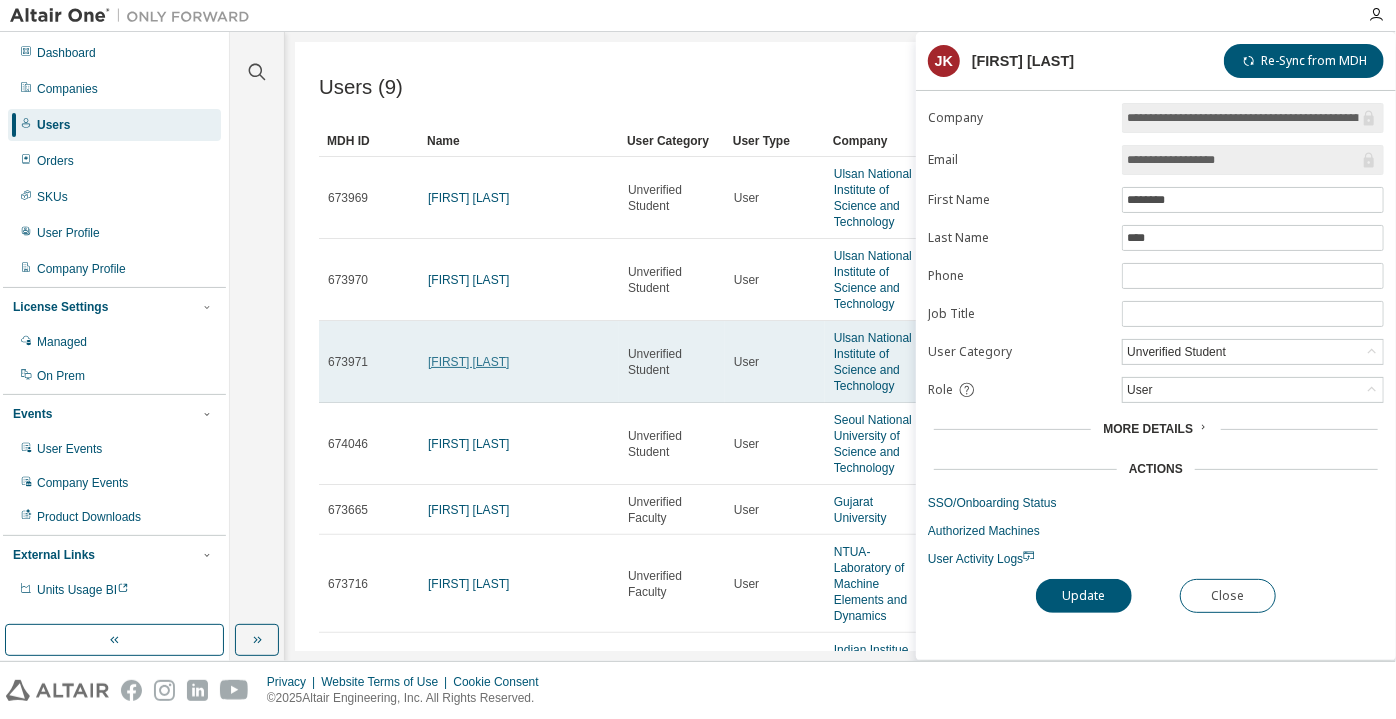 click on "Sangyeong Jeong" at bounding box center [468, 362] 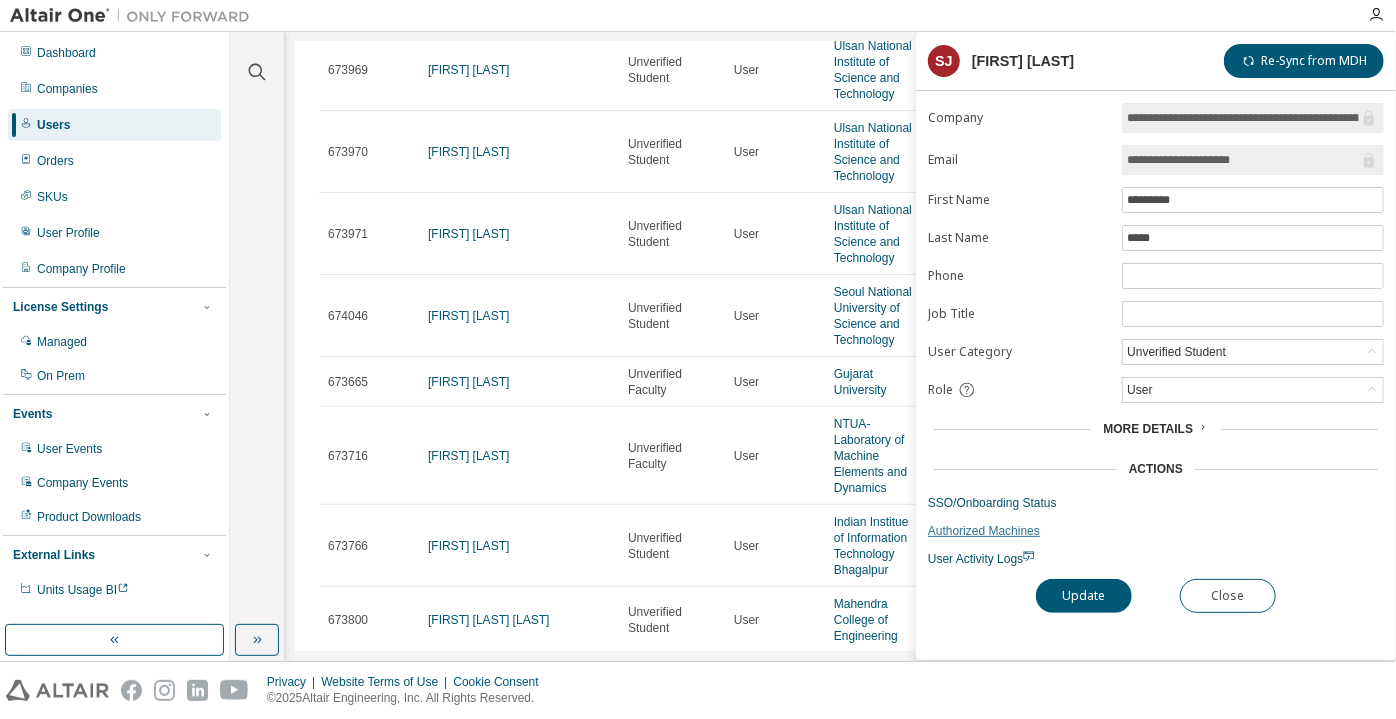scroll, scrollTop: 272, scrollLeft: 0, axis: vertical 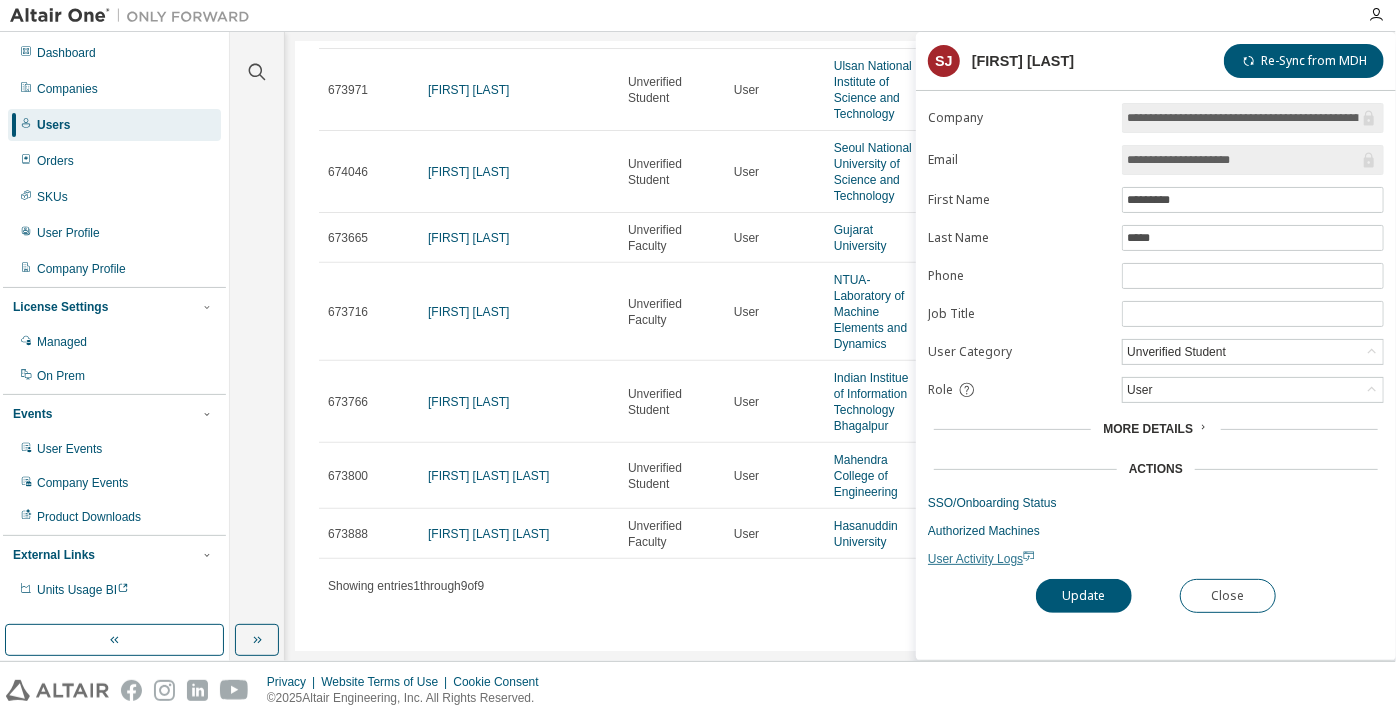 click on "User Activity Logs" at bounding box center [981, 559] 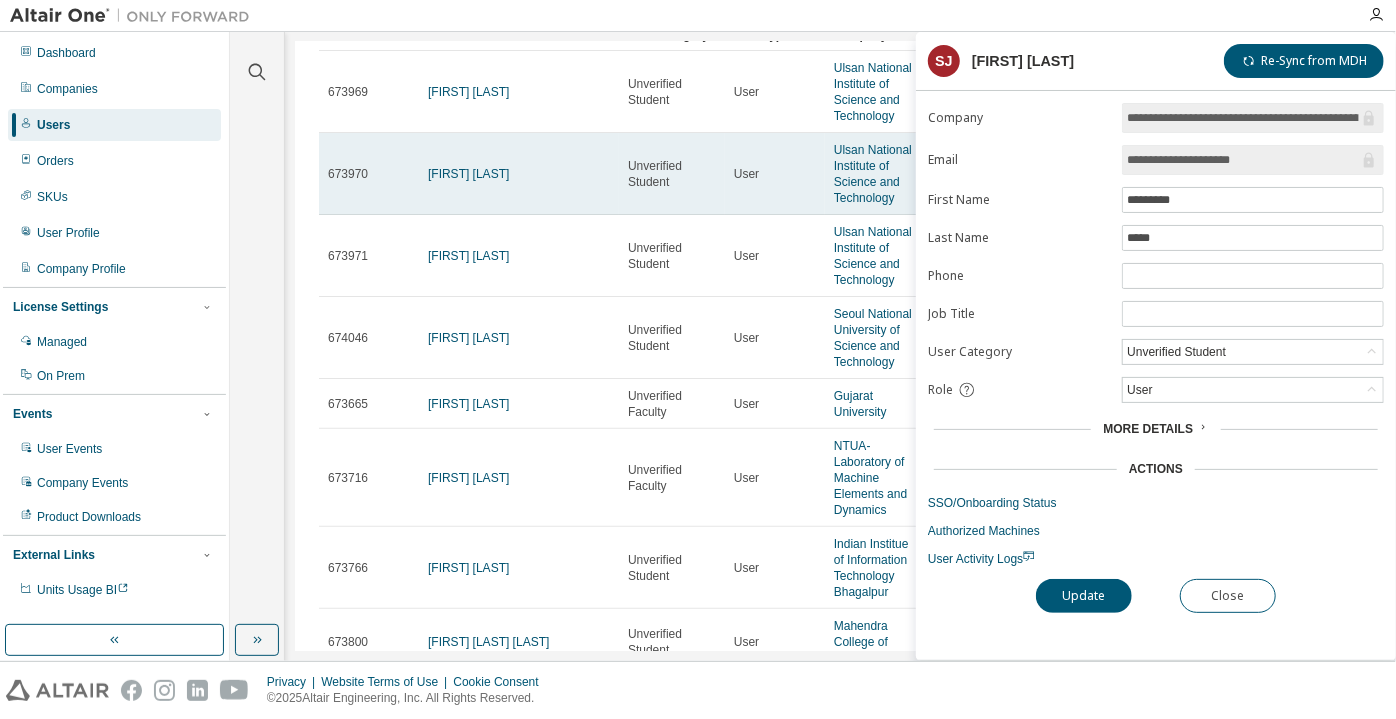scroll, scrollTop: 0, scrollLeft: 0, axis: both 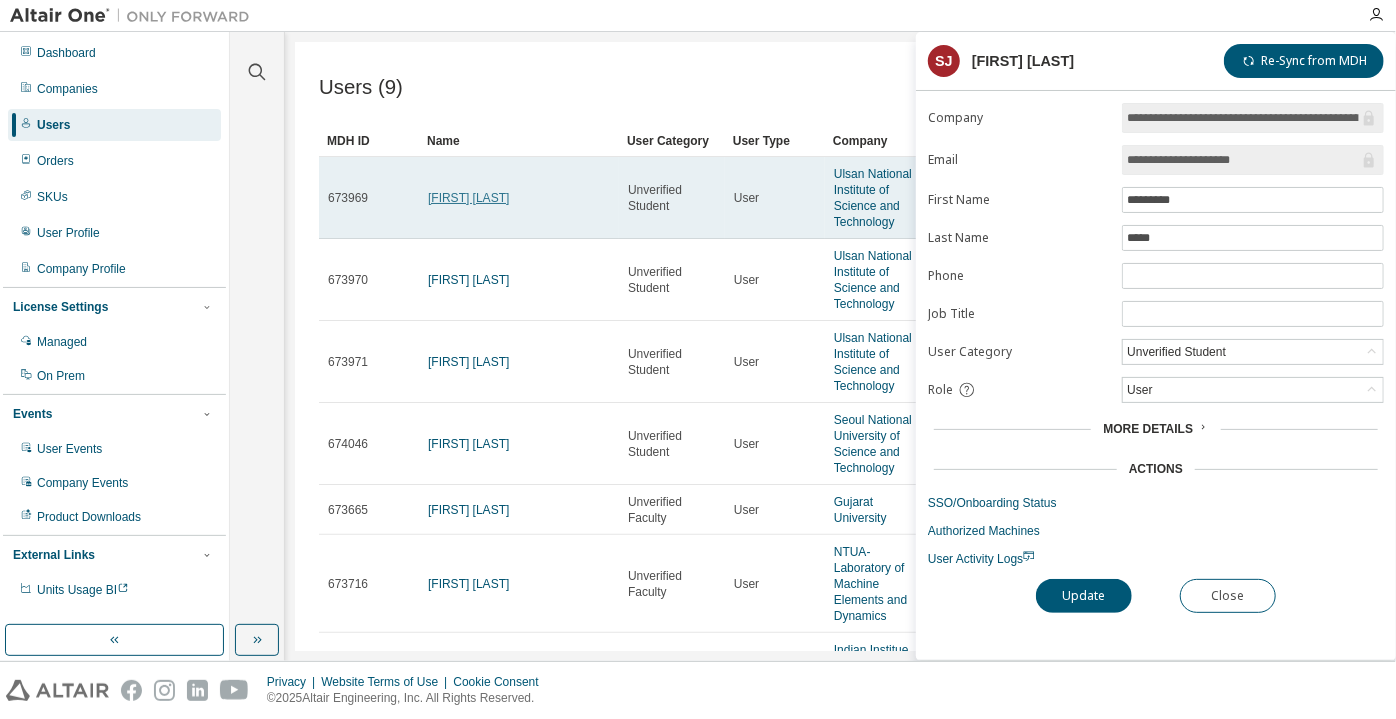 click on "Ayeon Park" at bounding box center [468, 198] 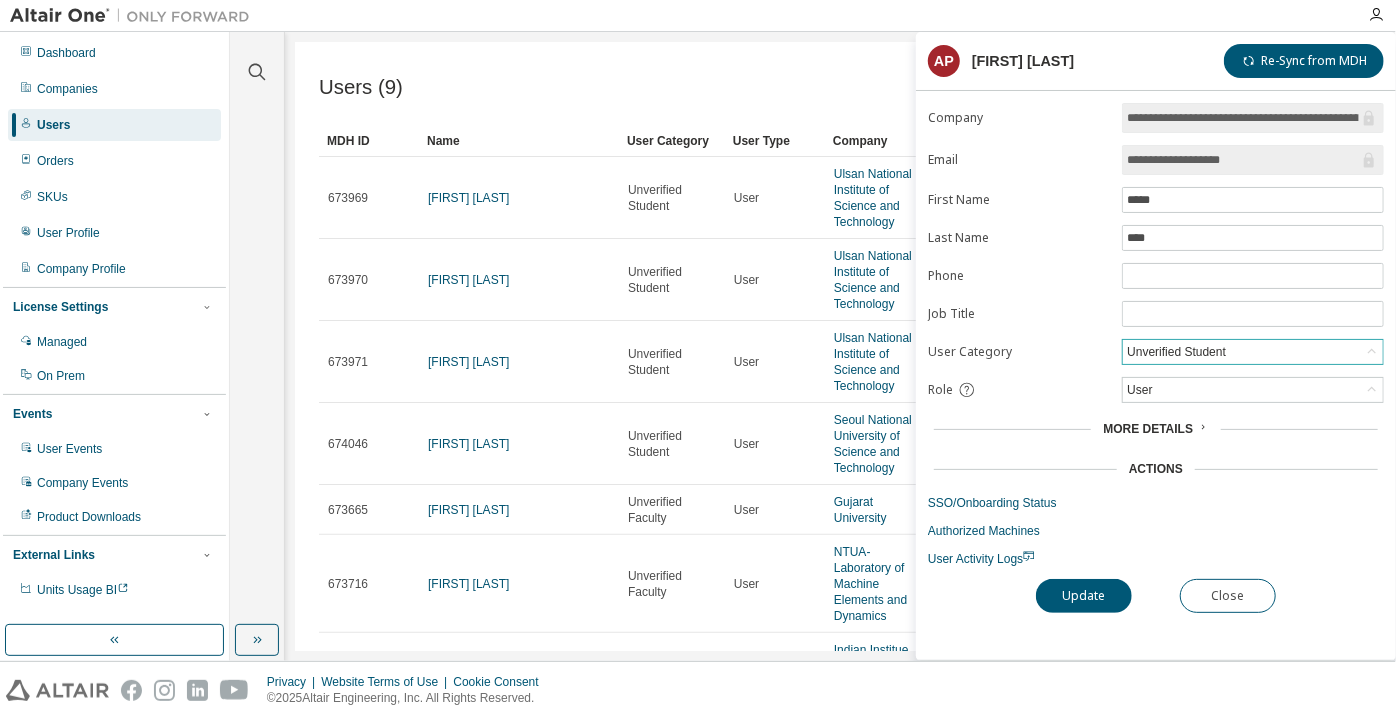 click on "Unverified Student" at bounding box center [1176, 352] 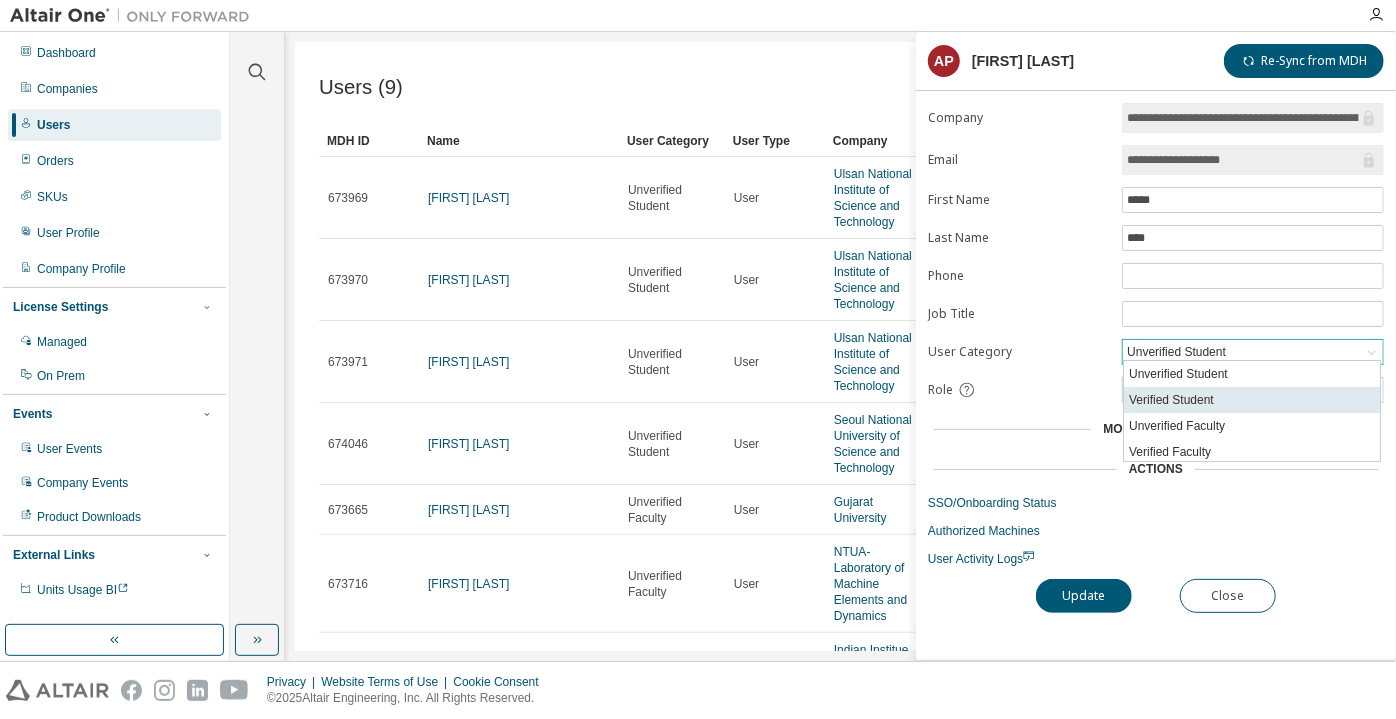 click on "Verified Student" at bounding box center (1252, 400) 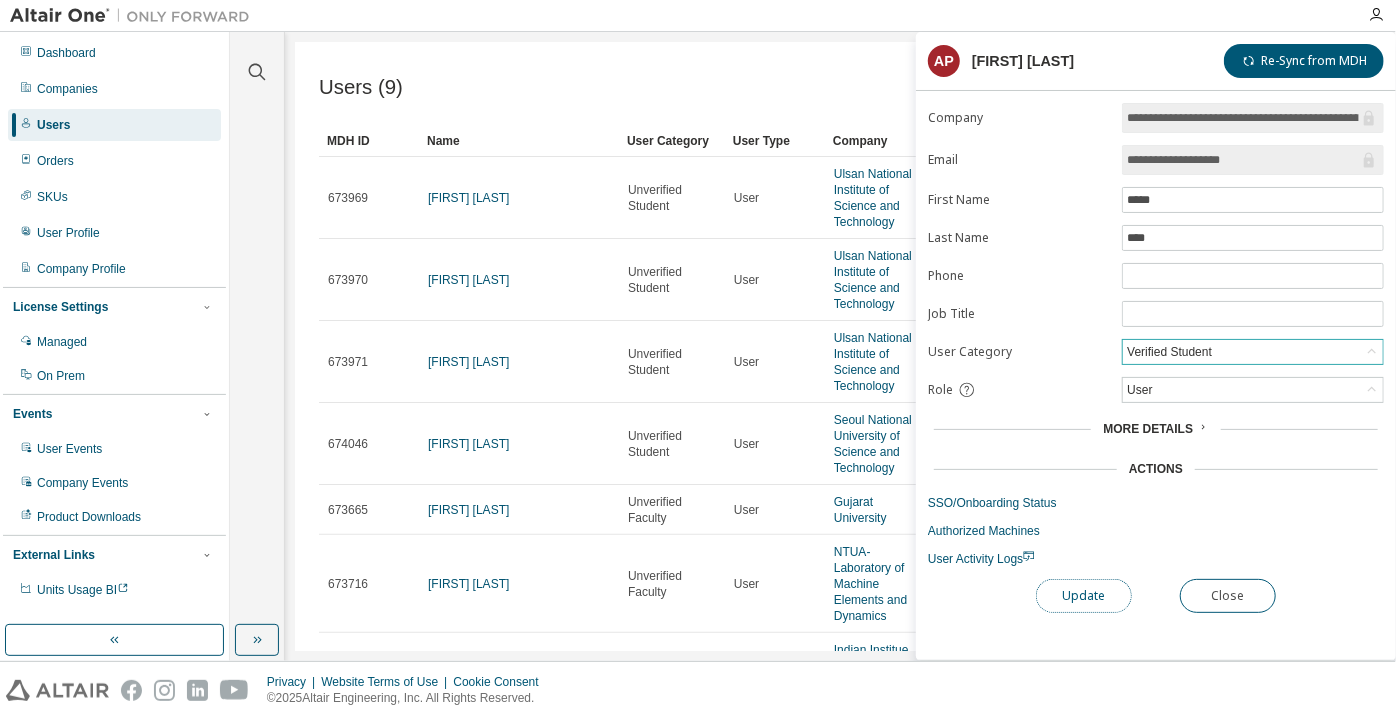 click on "Update" at bounding box center [1084, 596] 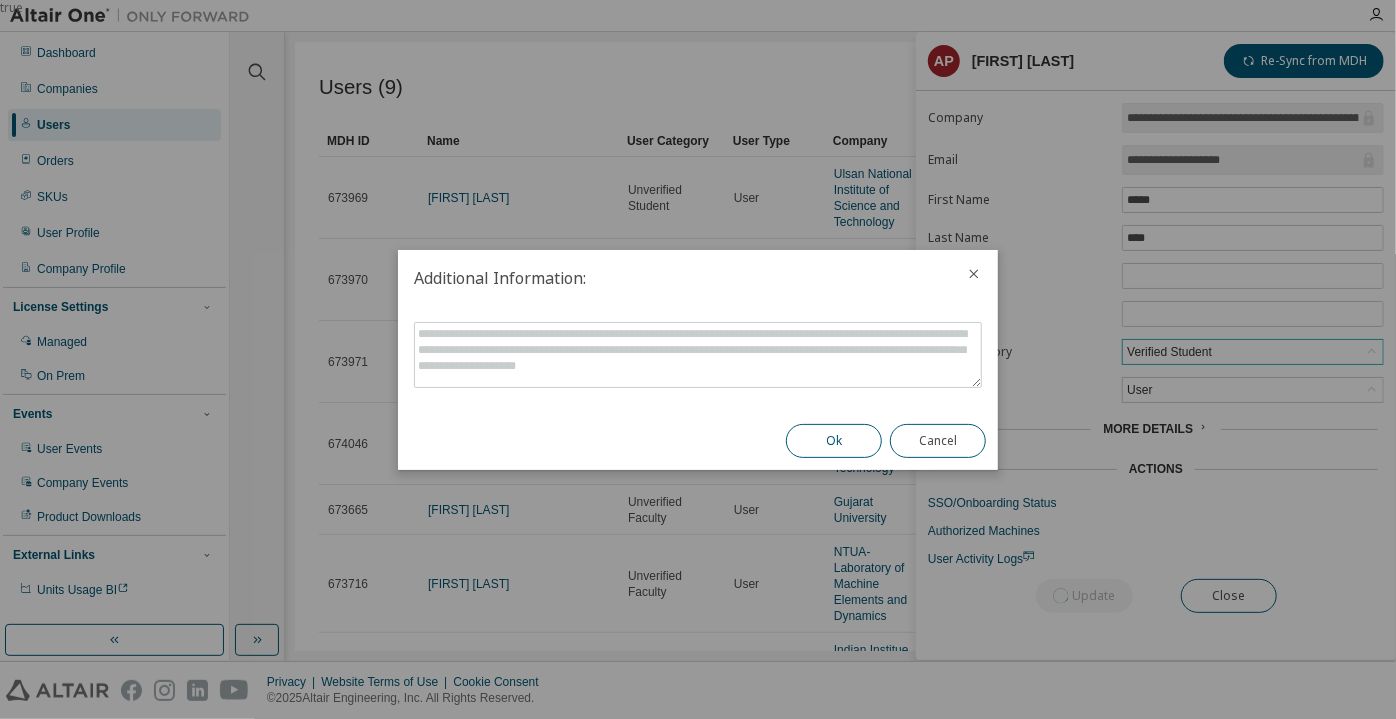 click on "Ok" at bounding box center [834, 441] 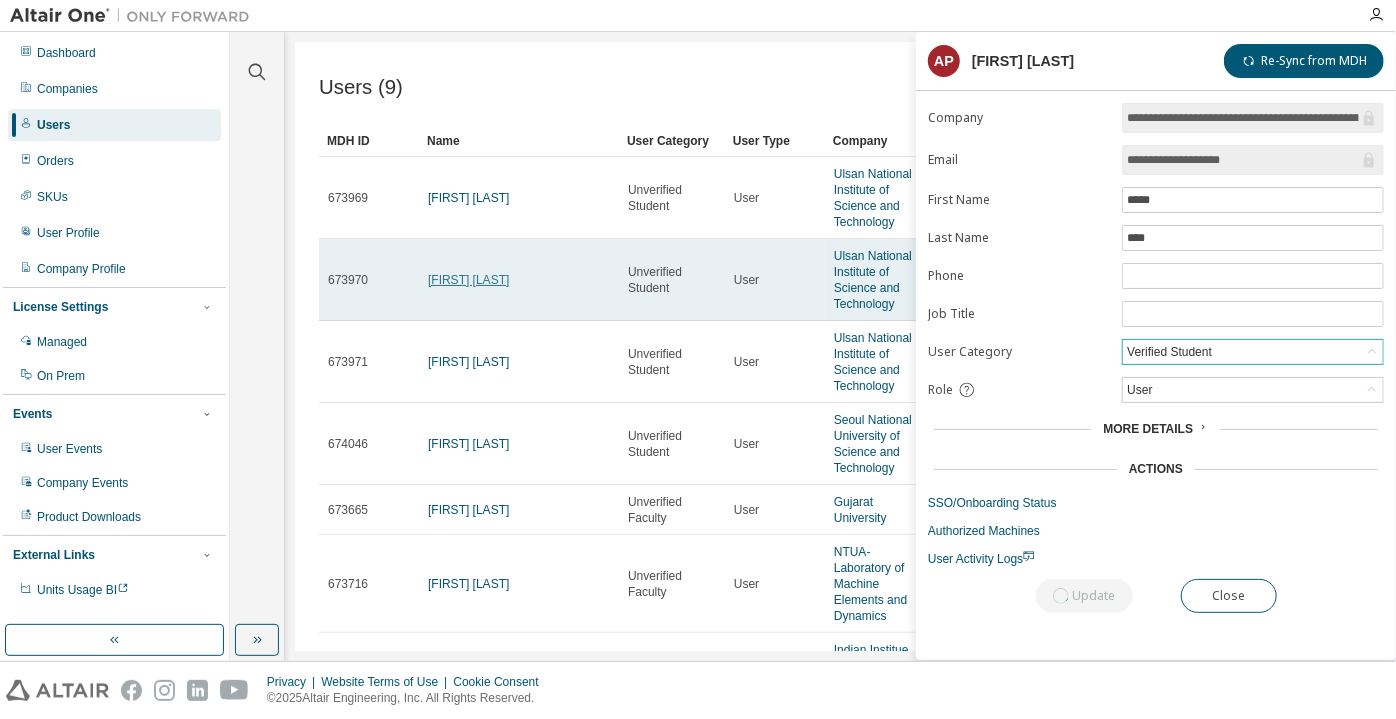 click on "Jeongbin Kwon" at bounding box center (468, 280) 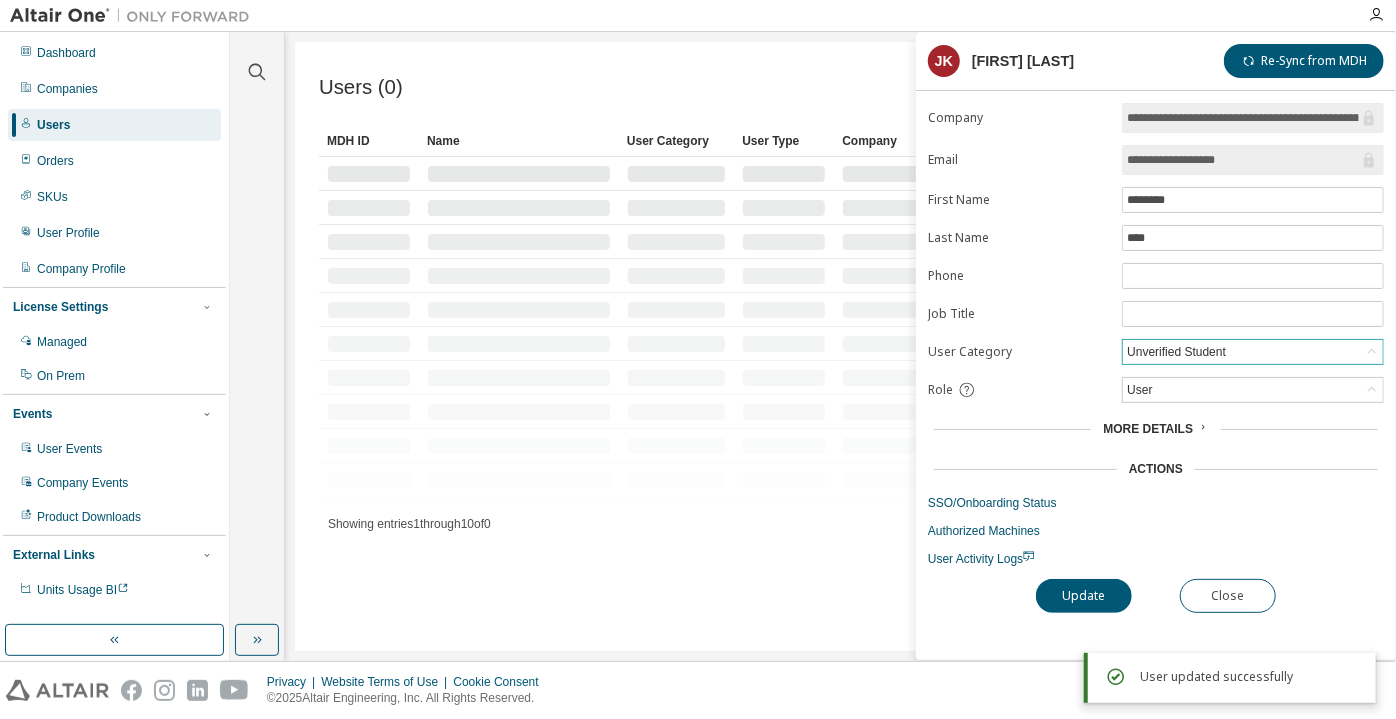 click on "Unverified Student" at bounding box center (1176, 352) 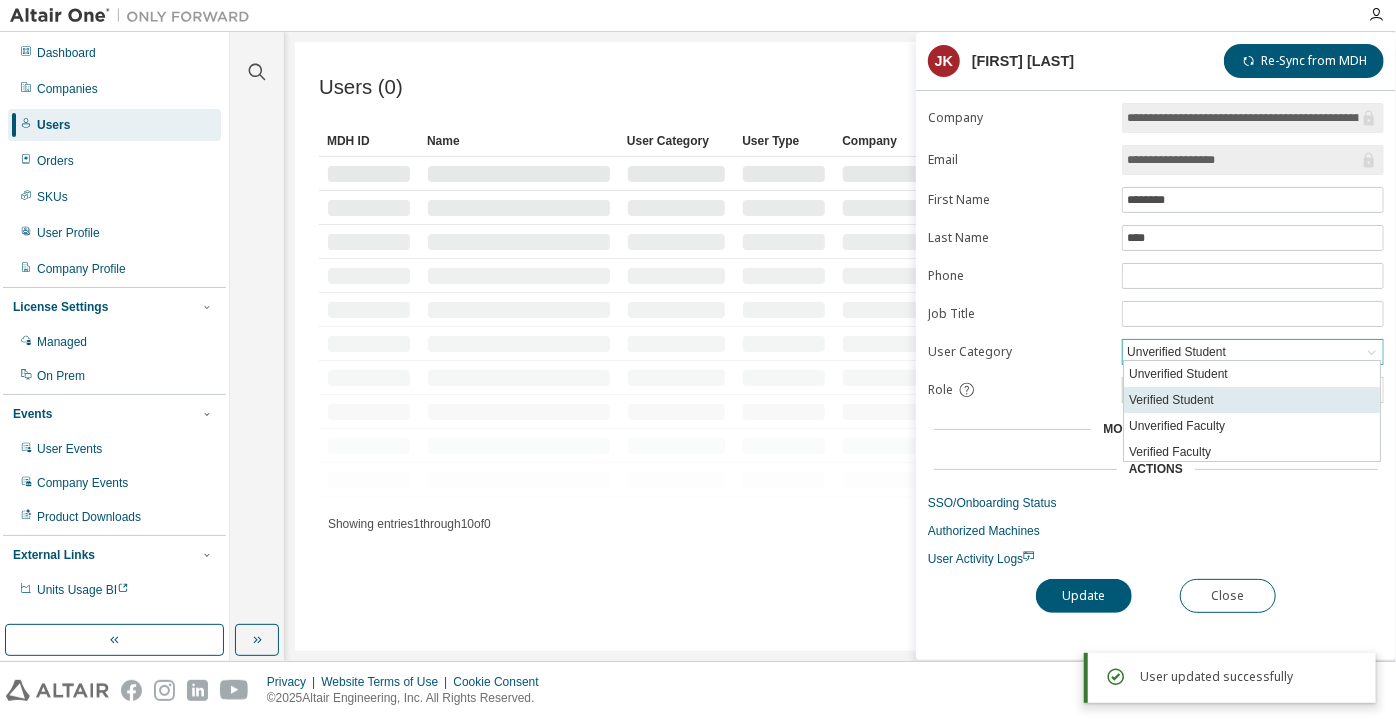 click on "Verified Student" at bounding box center (1252, 400) 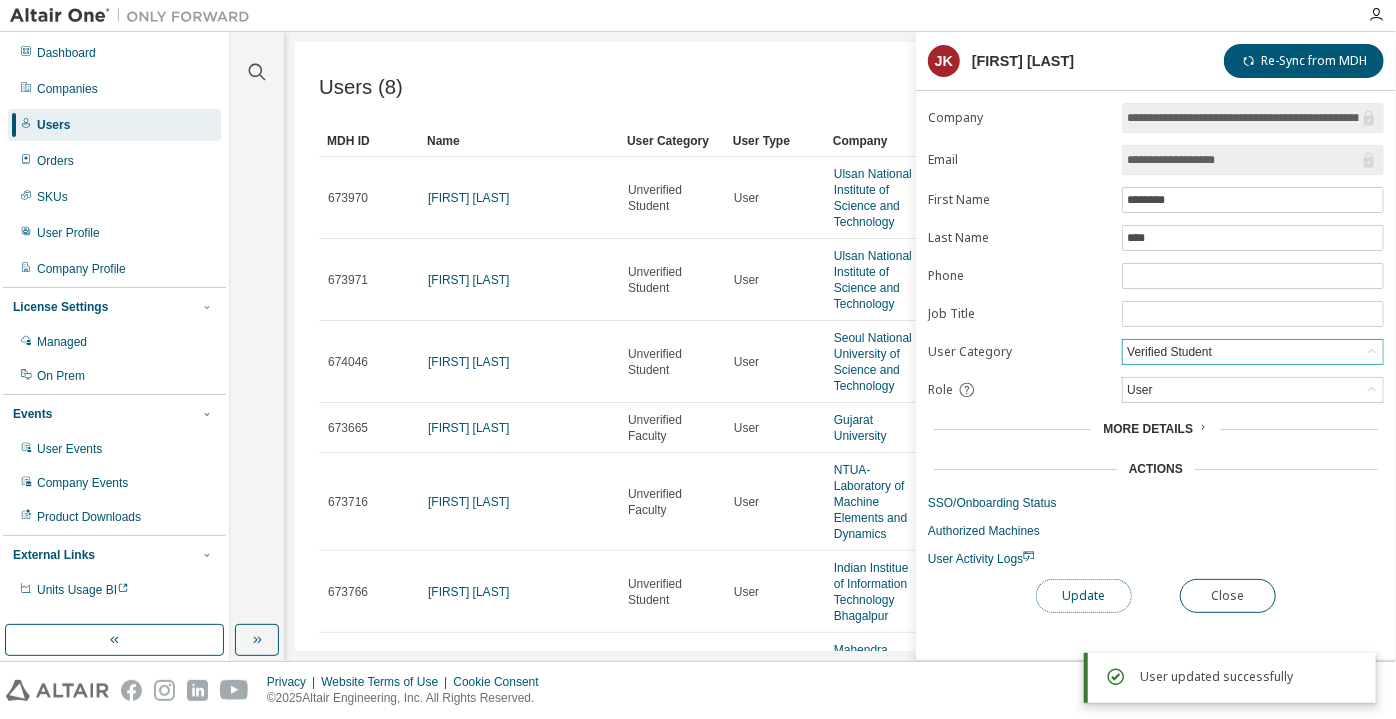 click on "Update" at bounding box center [1084, 596] 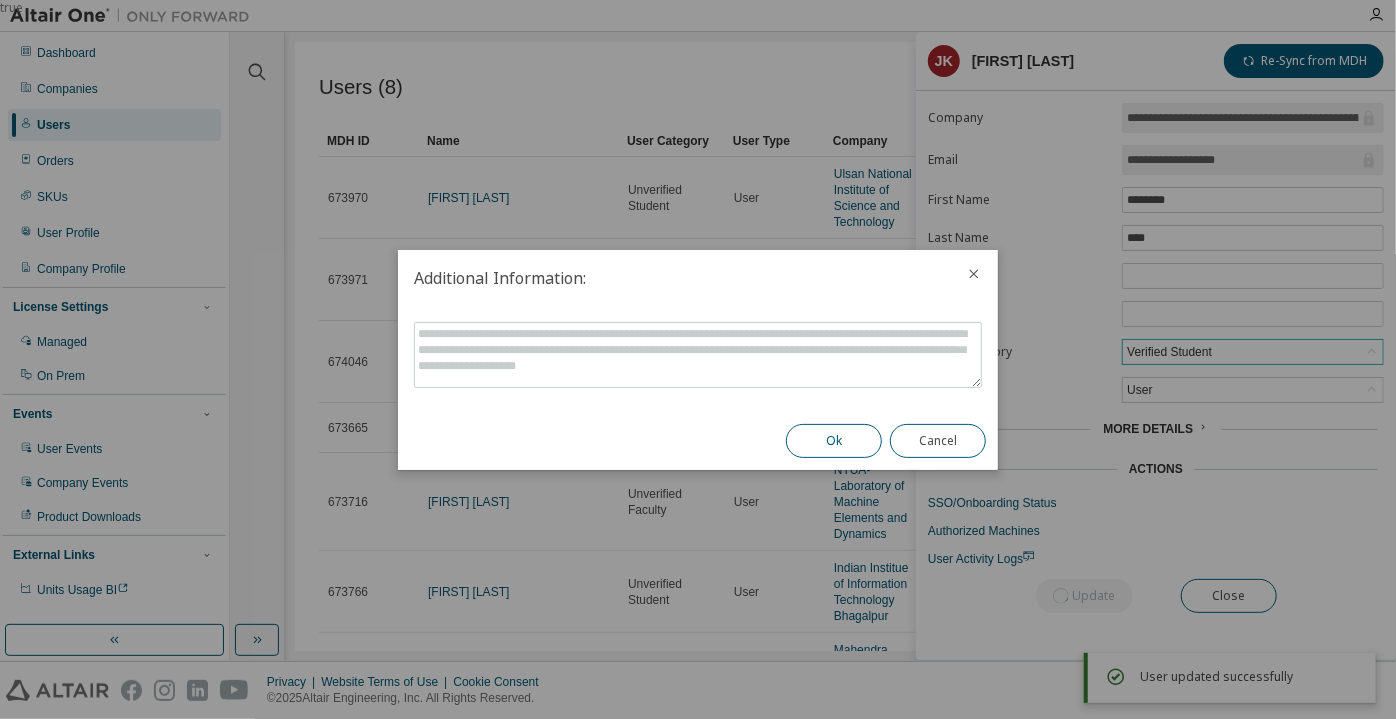 click on "Ok" at bounding box center [834, 441] 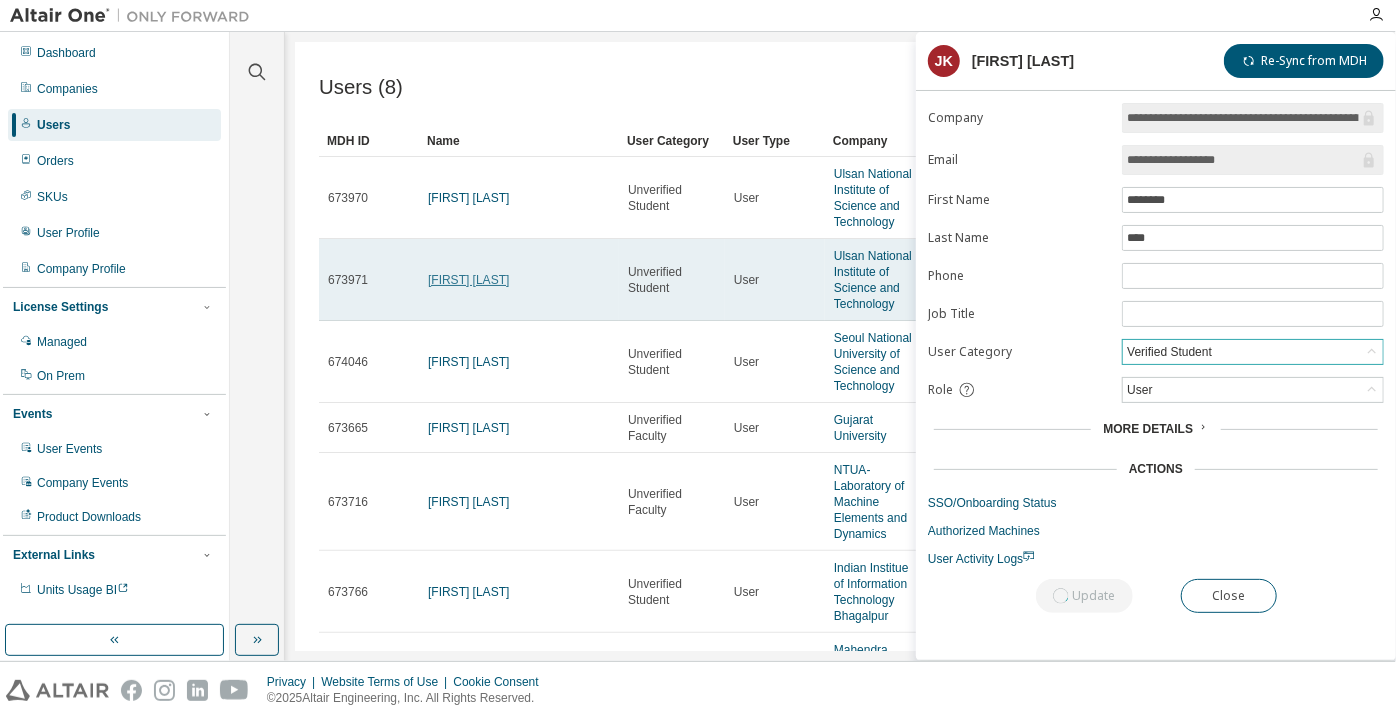 click on "Sangyeong Jeong" at bounding box center [468, 280] 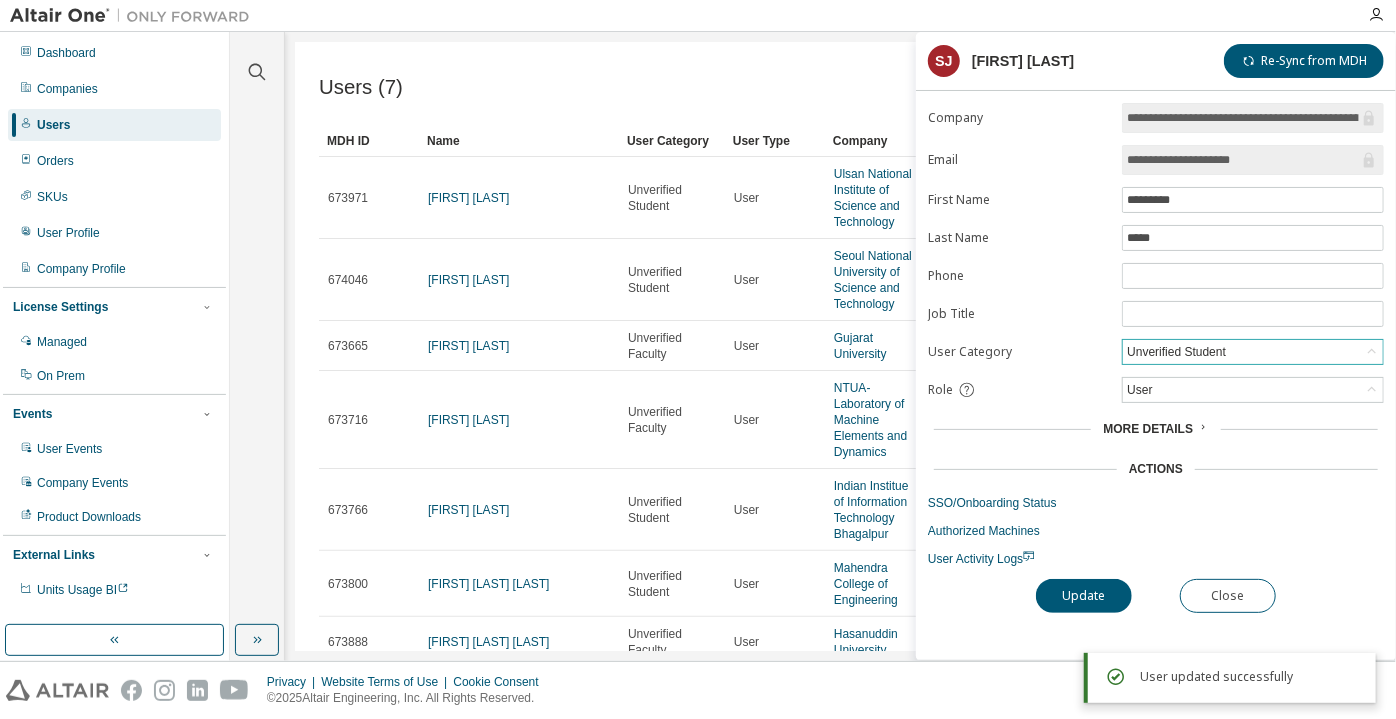click on "Unverified Student" at bounding box center (1176, 352) 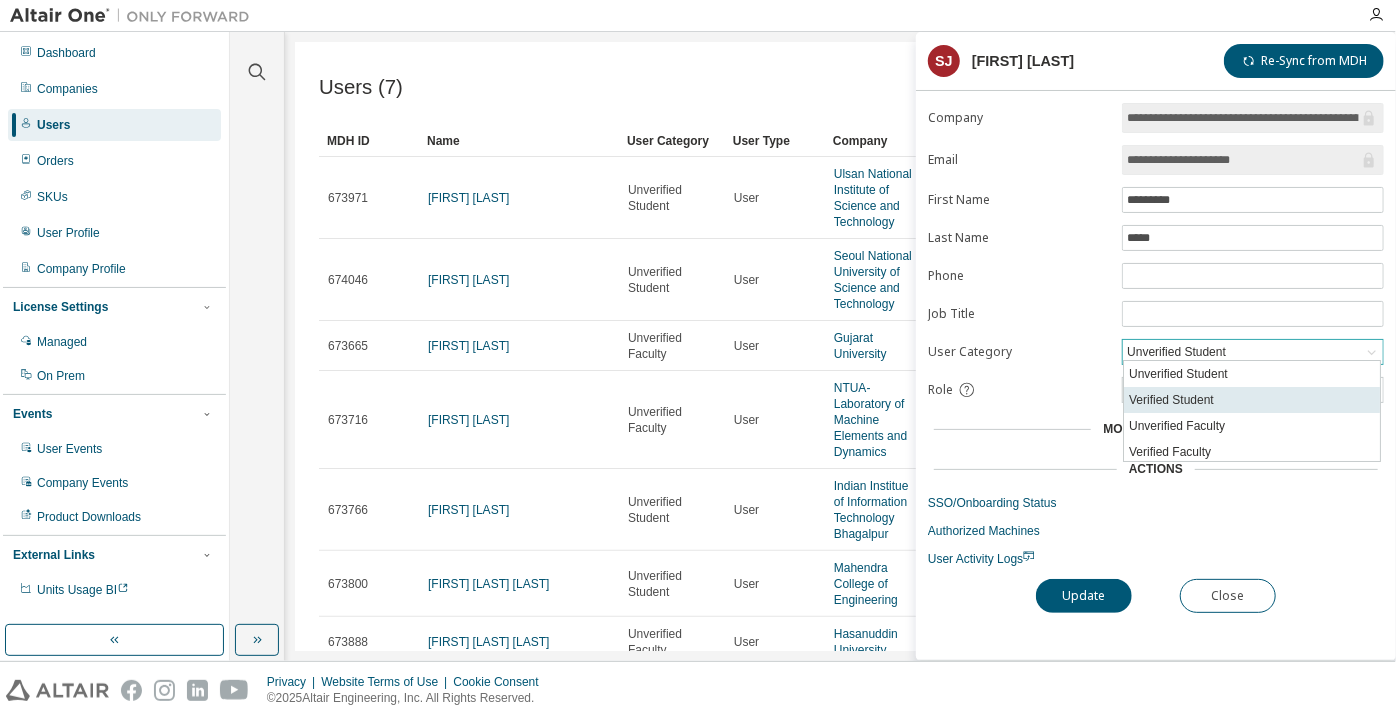click on "Verified Student" at bounding box center (1252, 400) 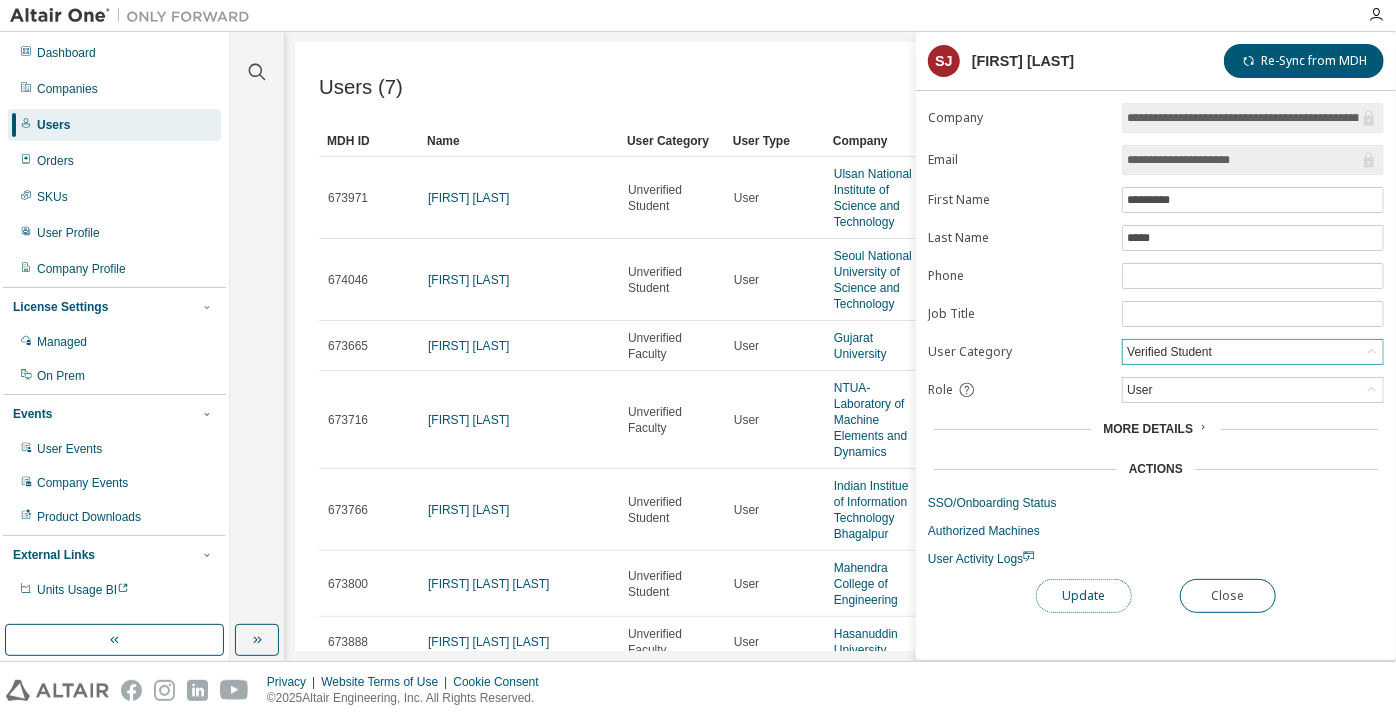 click on "Update" at bounding box center [1084, 596] 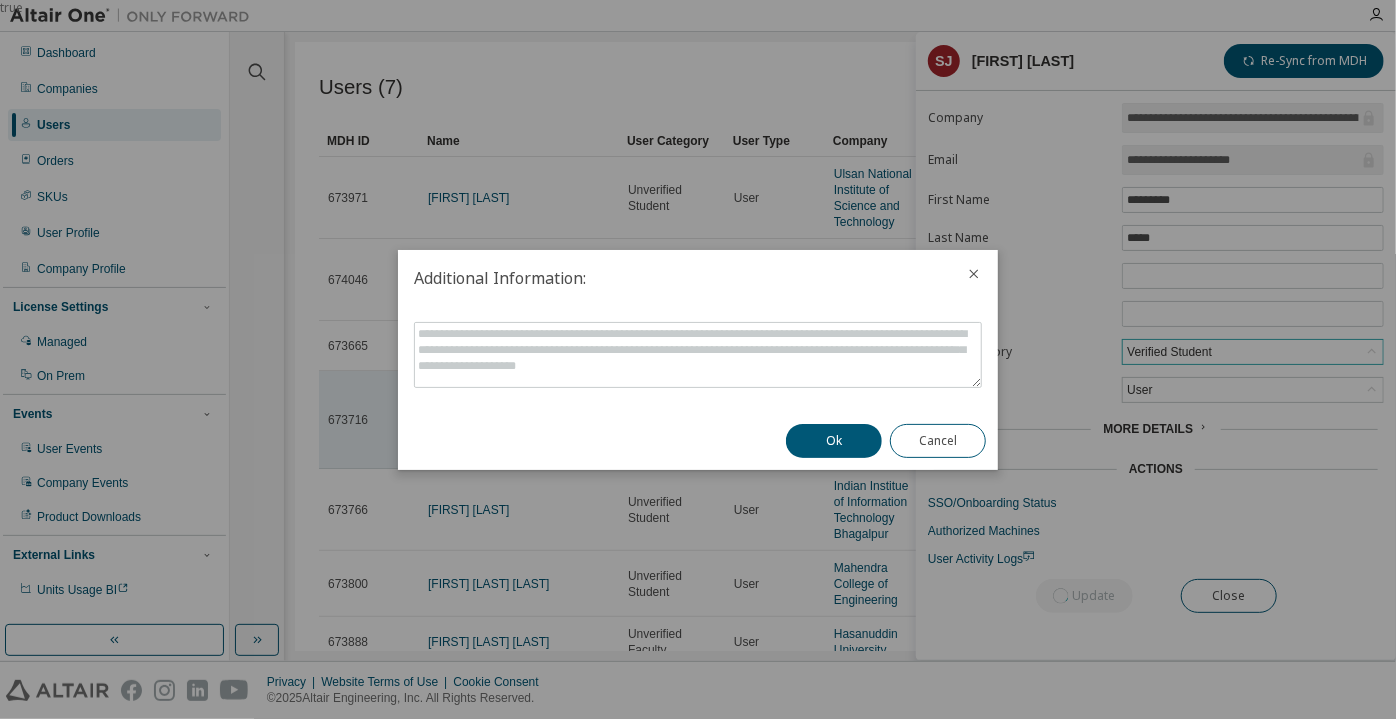 click on "Ok" at bounding box center (834, 441) 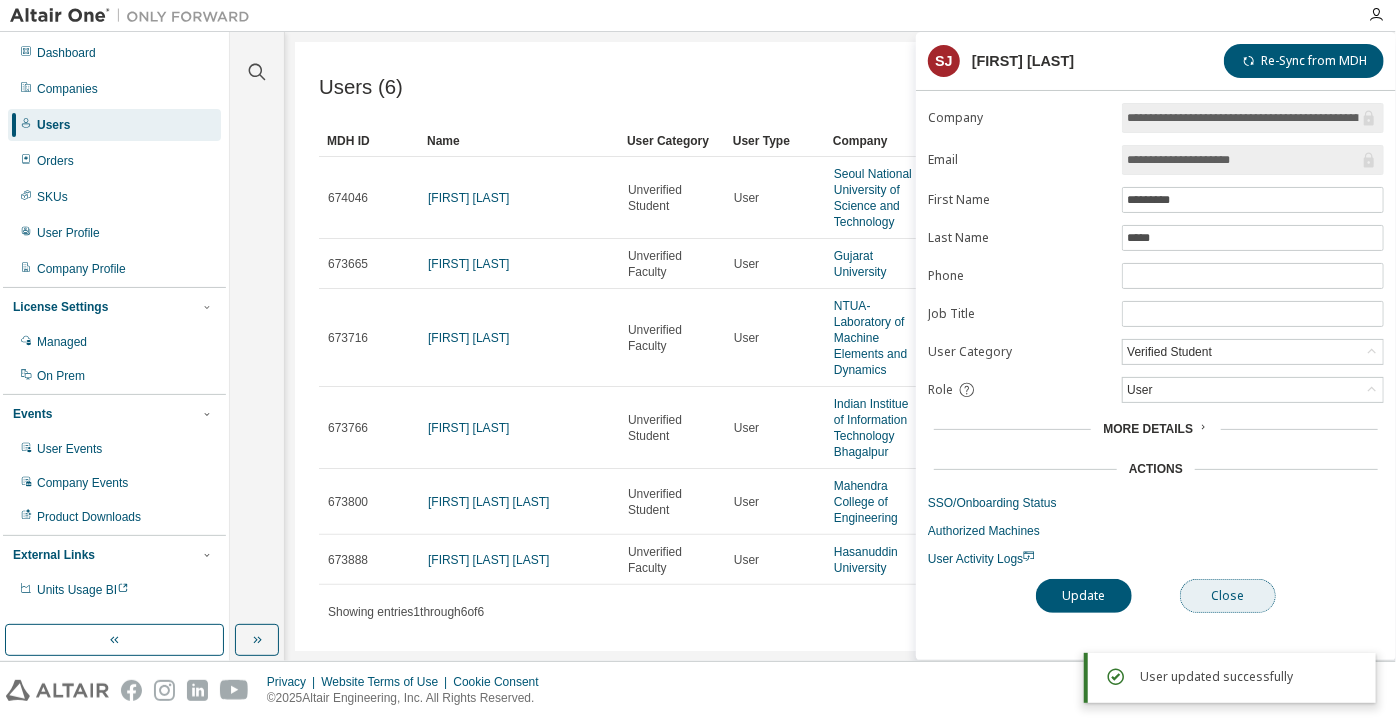 click on "Close" at bounding box center [1228, 596] 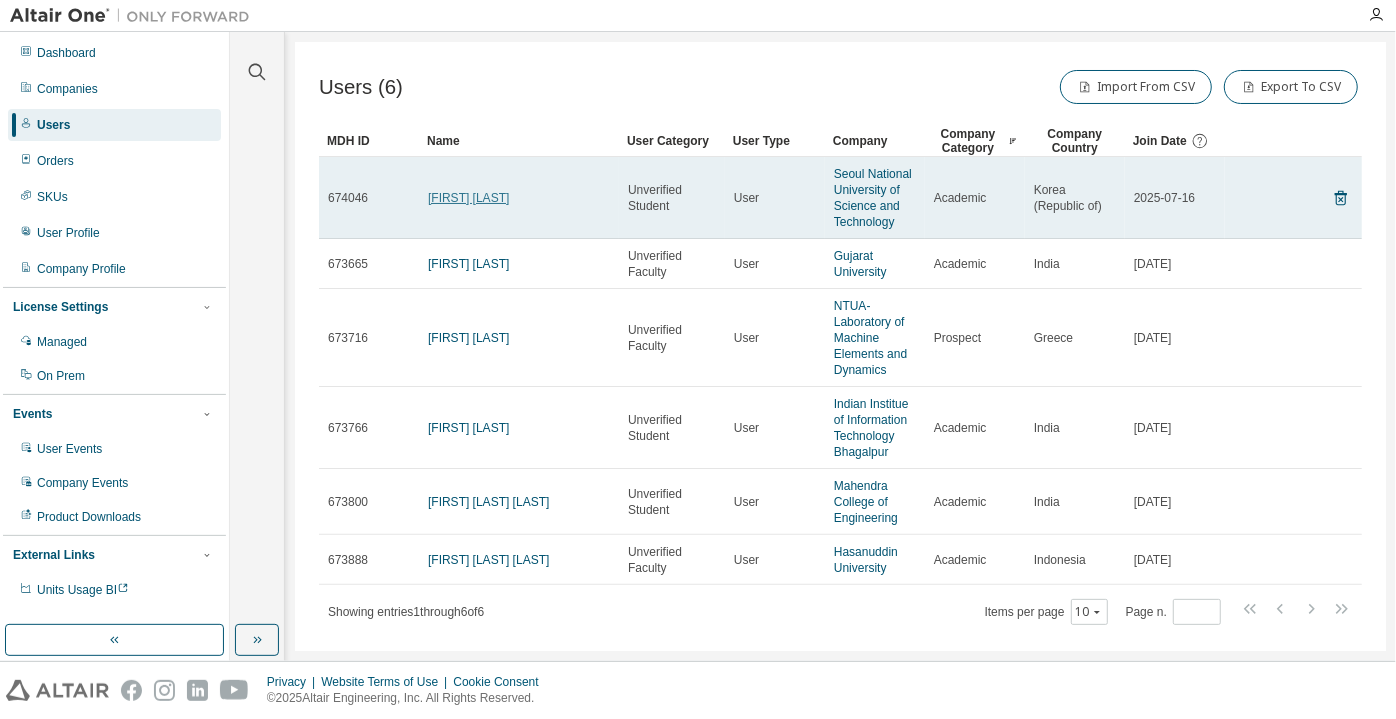 click on "yoon joo park" at bounding box center (468, 198) 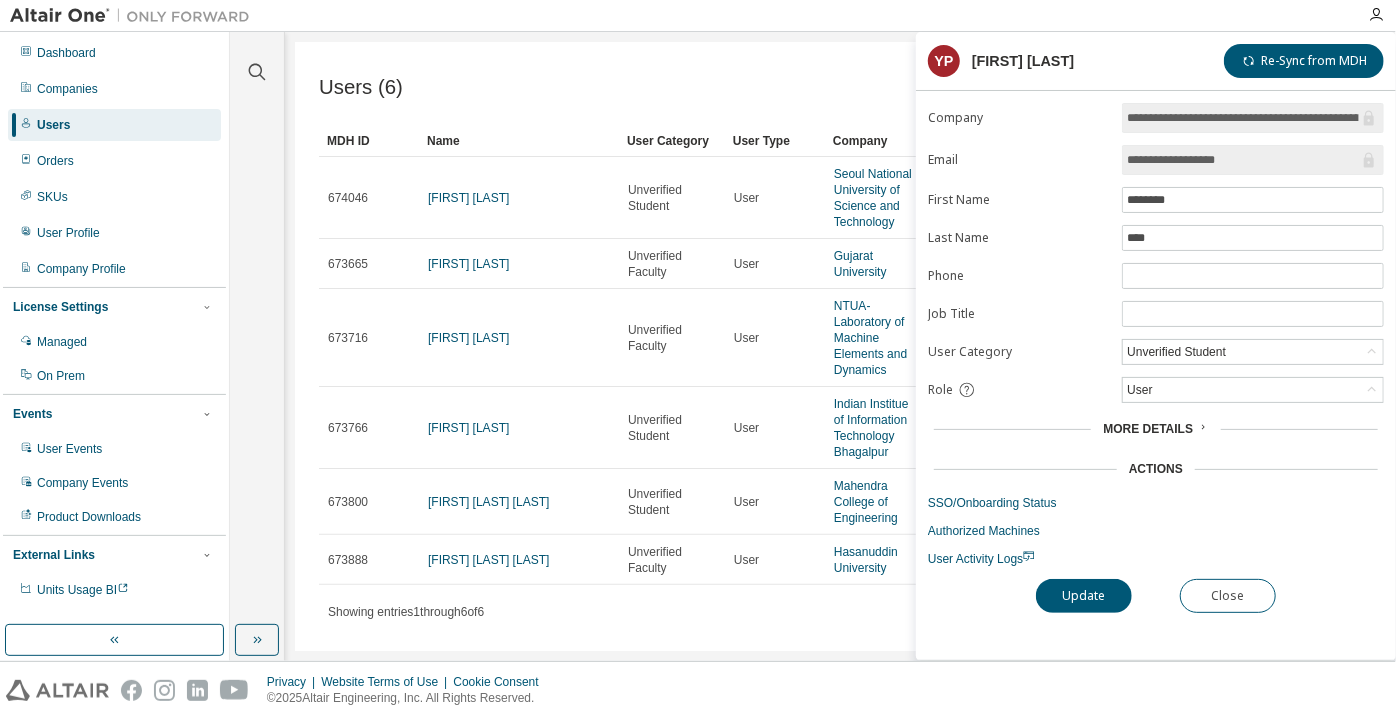 click on "**********" at bounding box center (1156, 381) 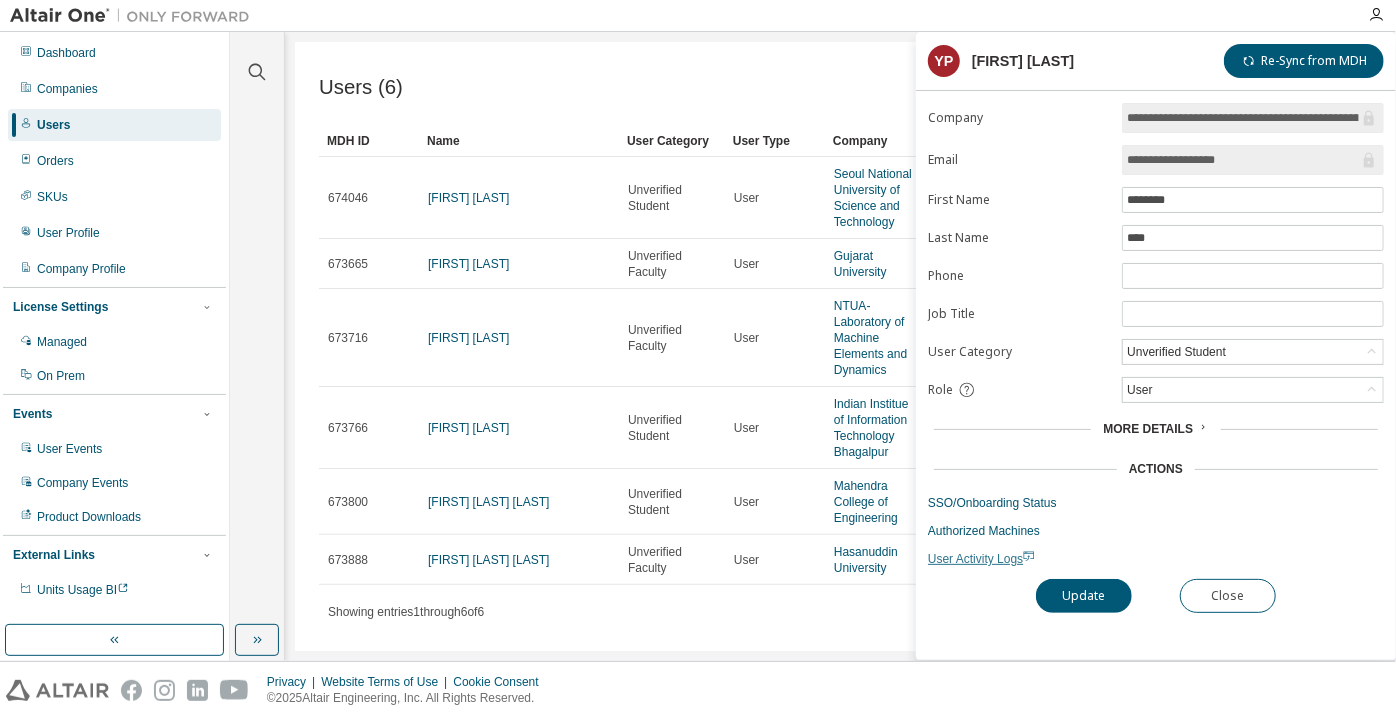 click on "User Activity Logs" at bounding box center [981, 559] 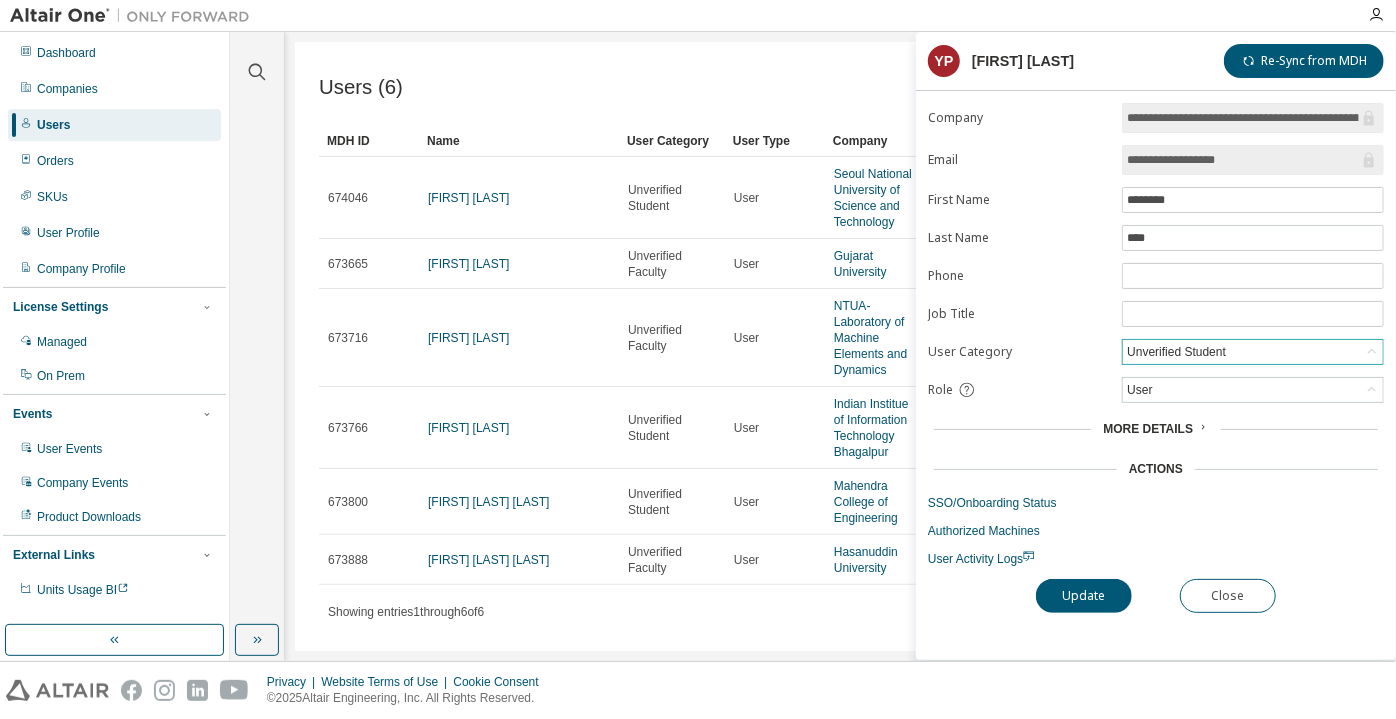 click on "Unverified Student" at bounding box center [1176, 352] 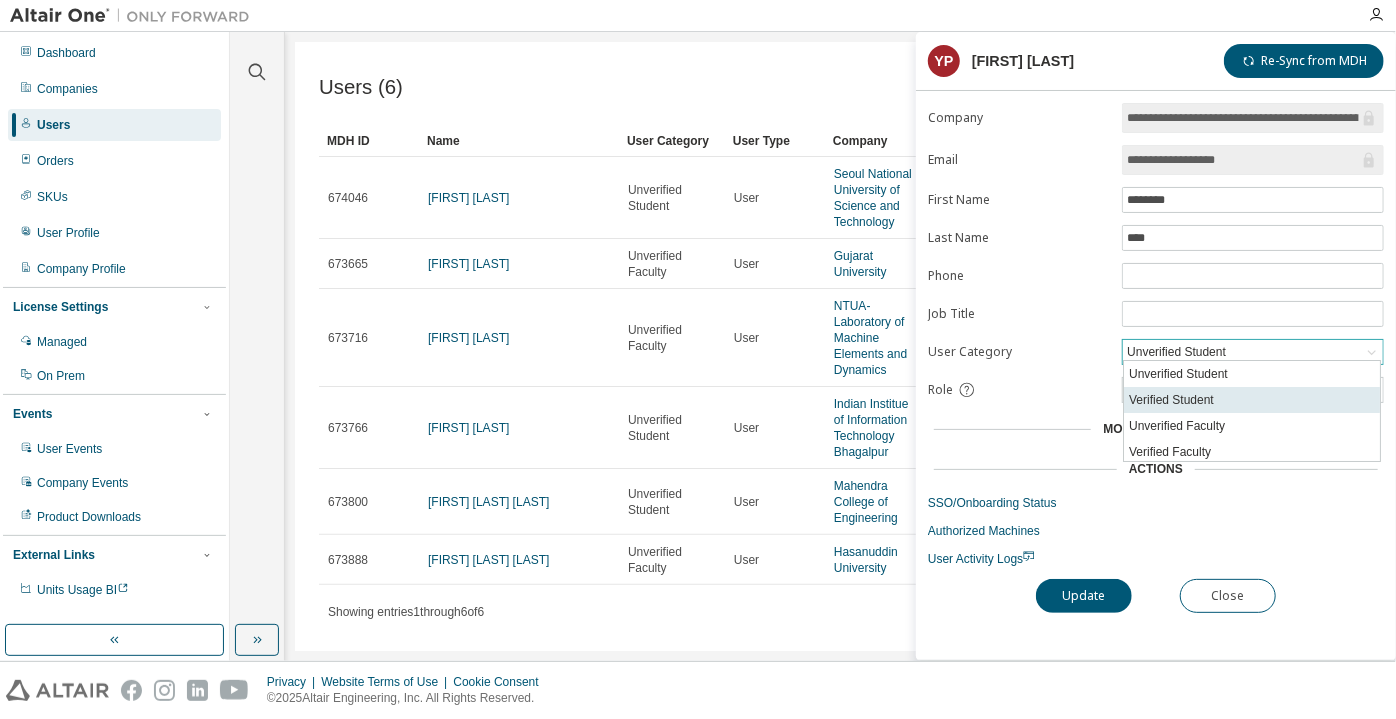 click on "Verified Student" at bounding box center [1252, 400] 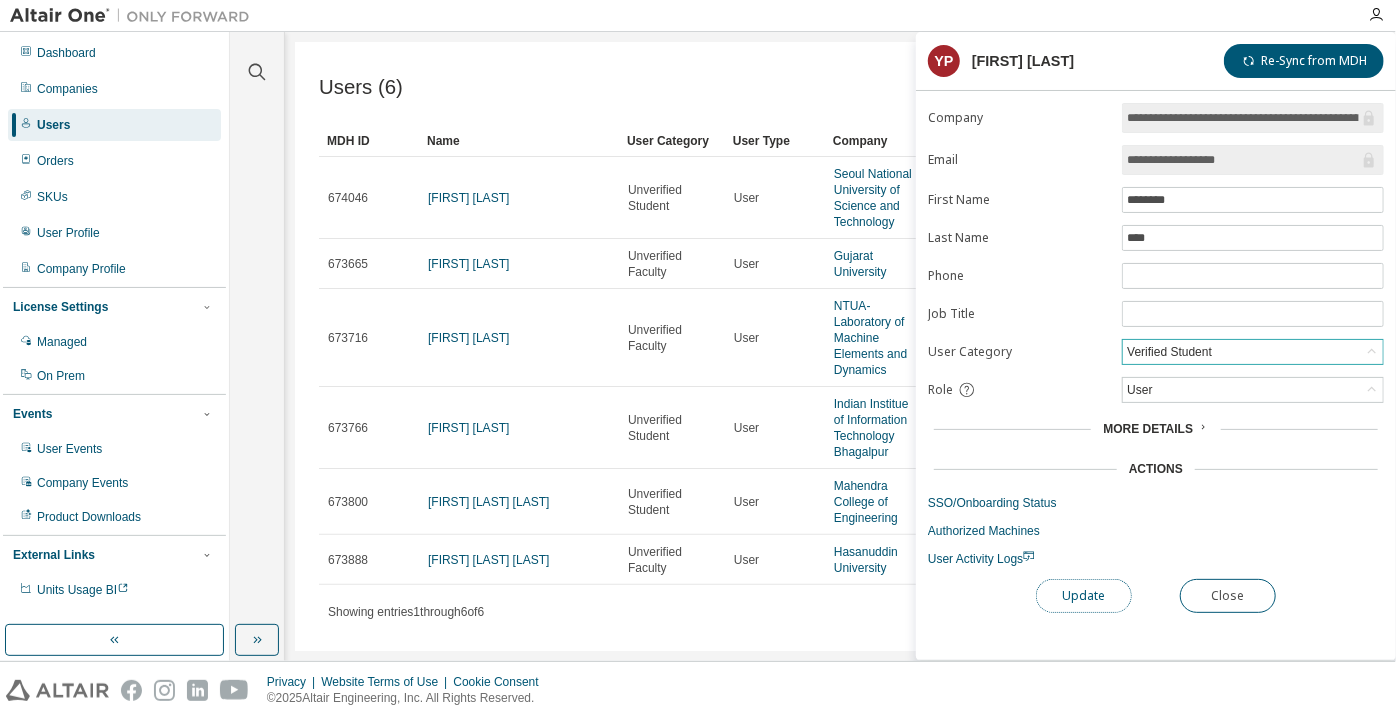 click on "Update" at bounding box center [1084, 596] 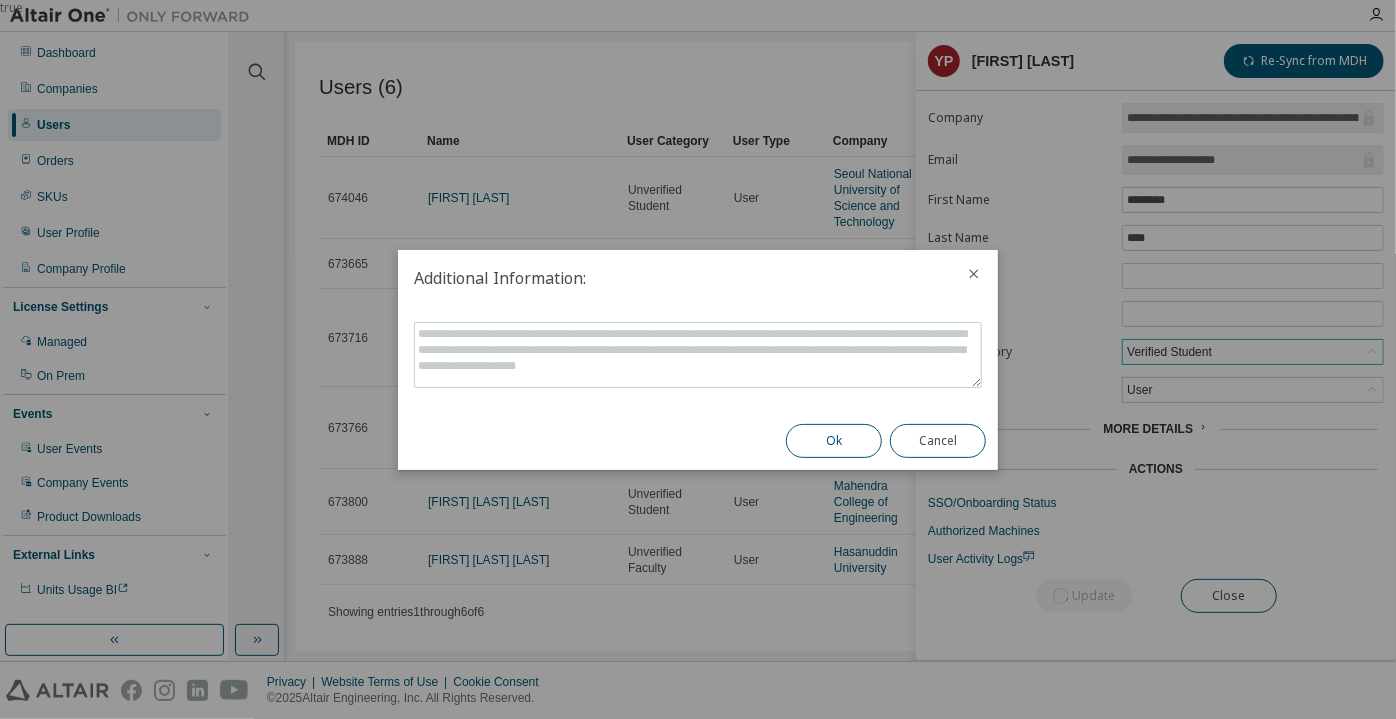click on "Ok" at bounding box center (834, 441) 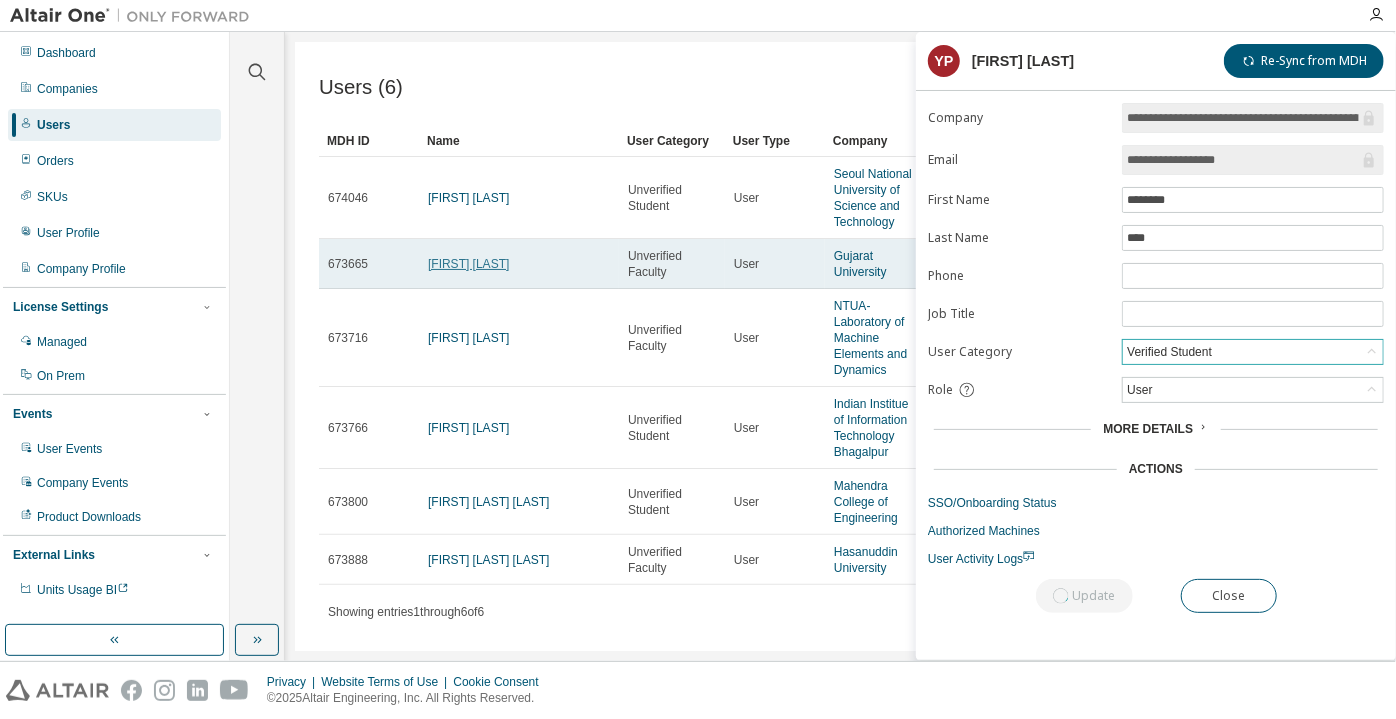 click on "[FIRST] [LAST]" at bounding box center (468, 264) 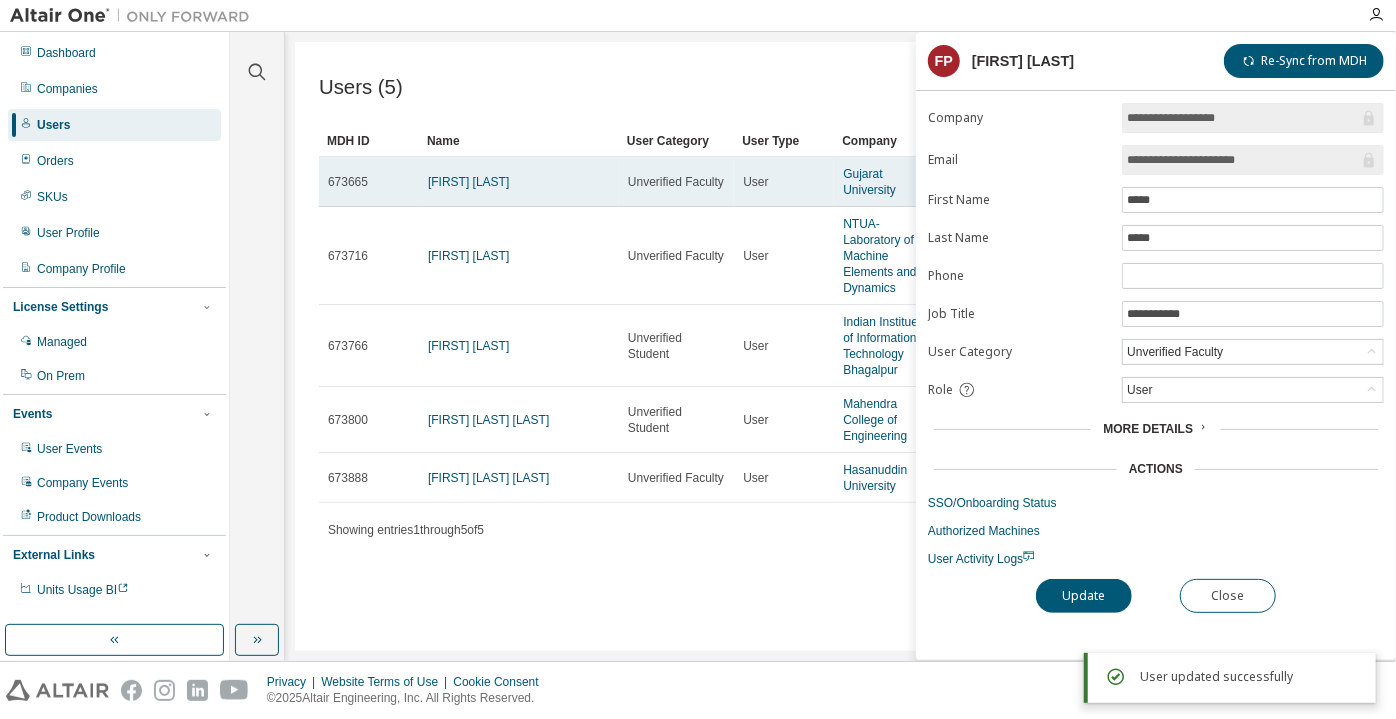 click on "[FIRST] [LAST]" at bounding box center (519, 182) 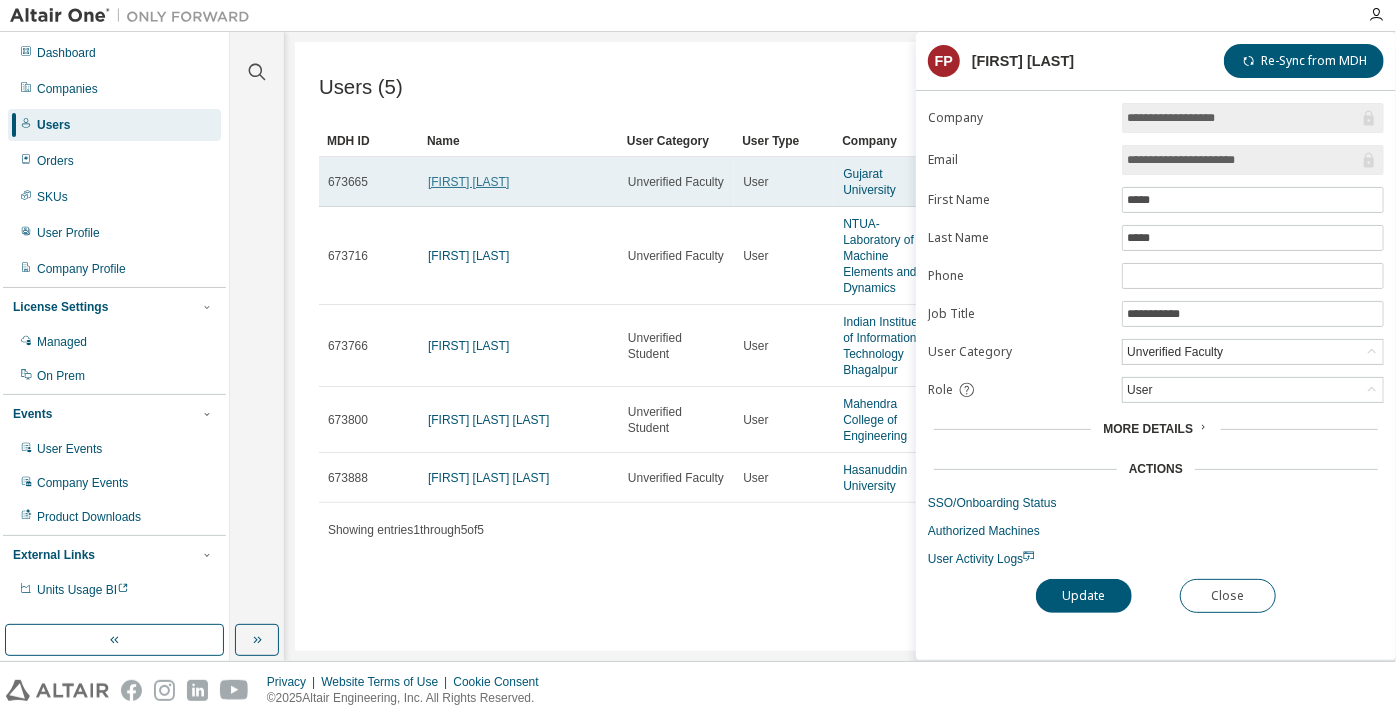 click on "[FIRST] [LAST]" at bounding box center [468, 182] 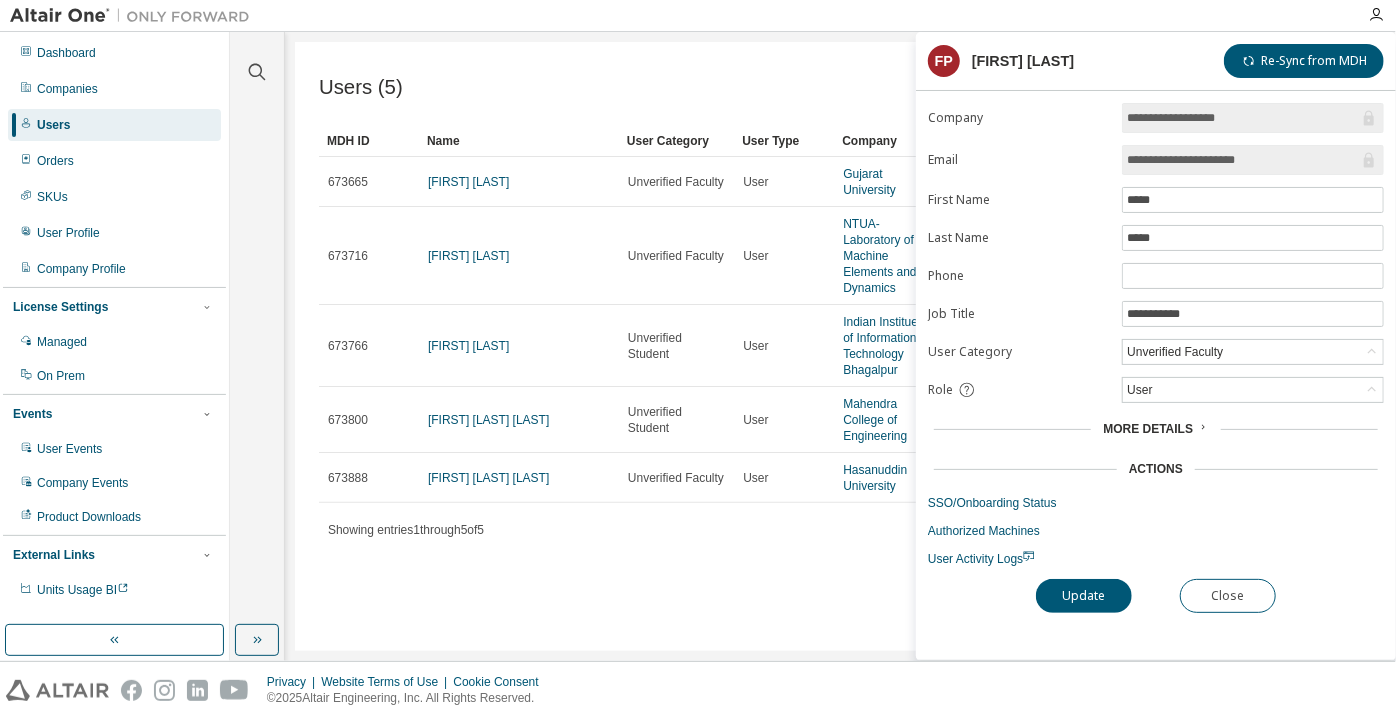 drag, startPoint x: 1256, startPoint y: 174, endPoint x: 1188, endPoint y: 158, distance: 69.856995 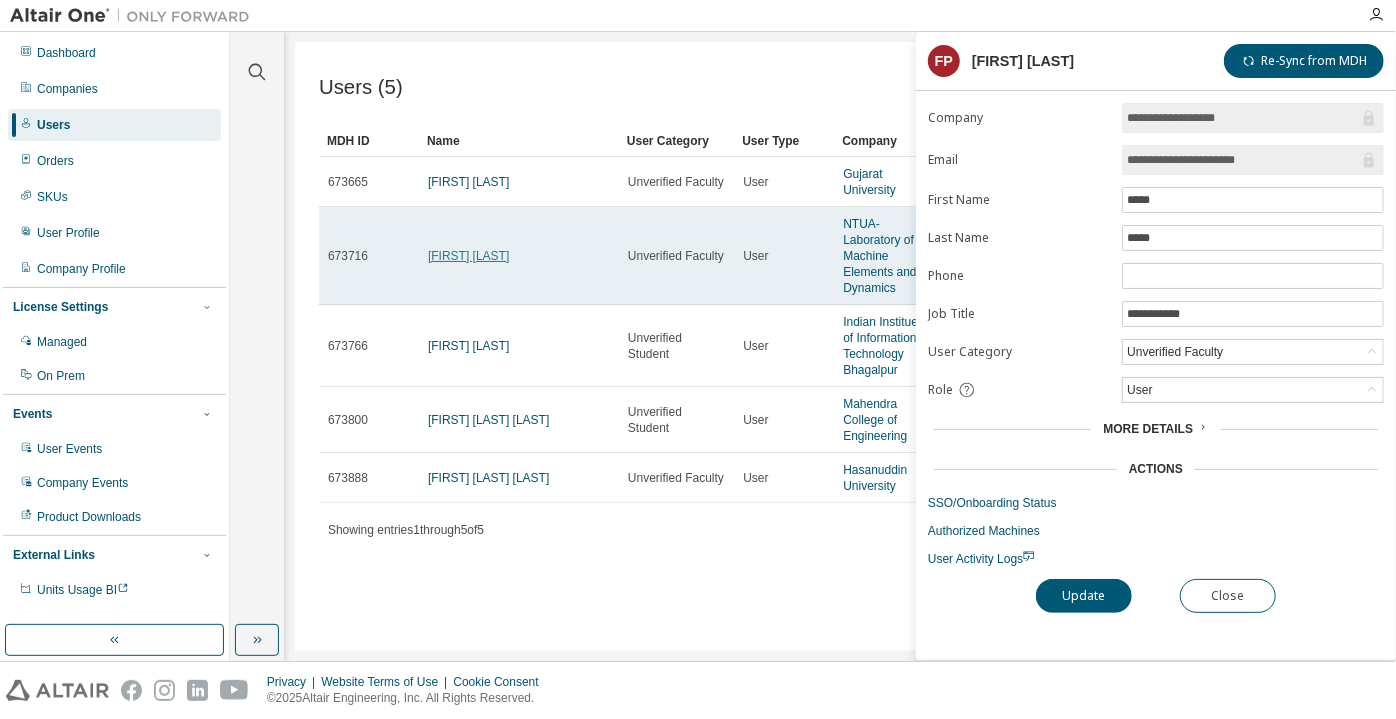 click on "Ioannis Kalogeris" at bounding box center [468, 256] 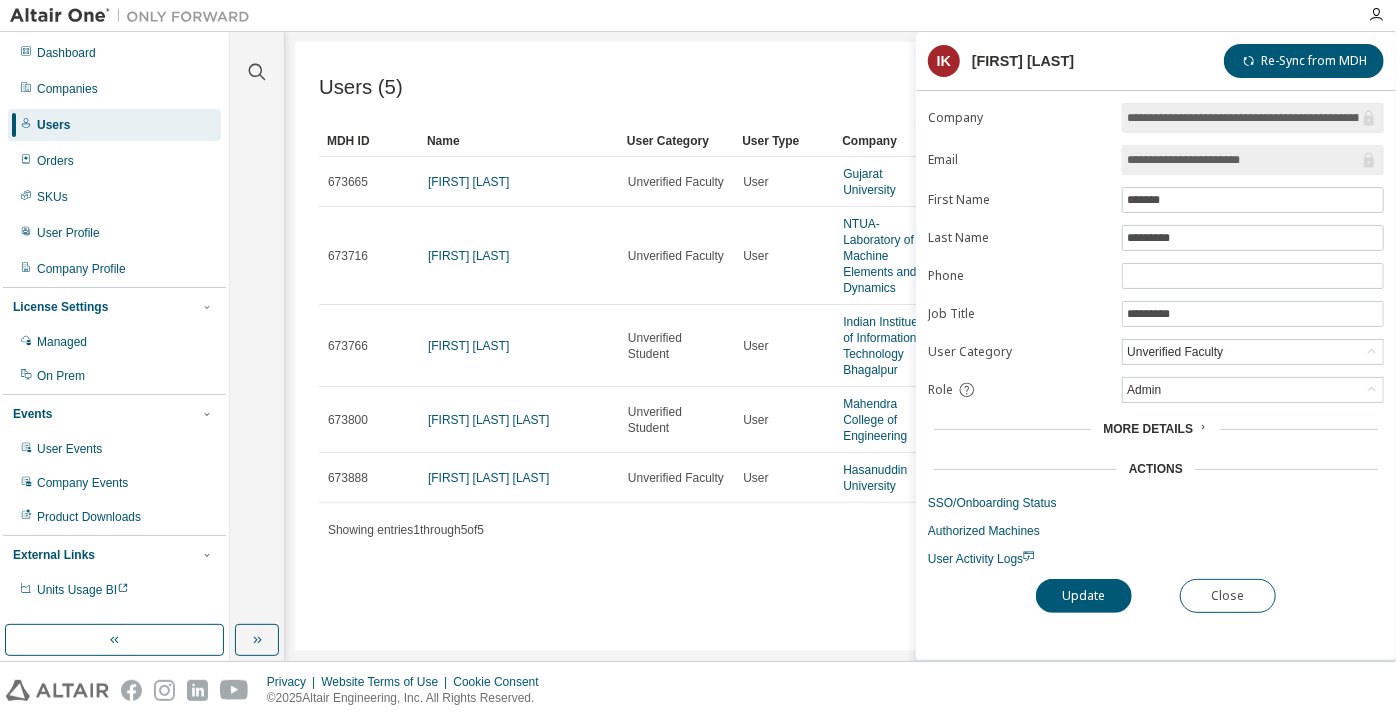 drag, startPoint x: 1264, startPoint y: 156, endPoint x: 1191, endPoint y: 164, distance: 73.43705 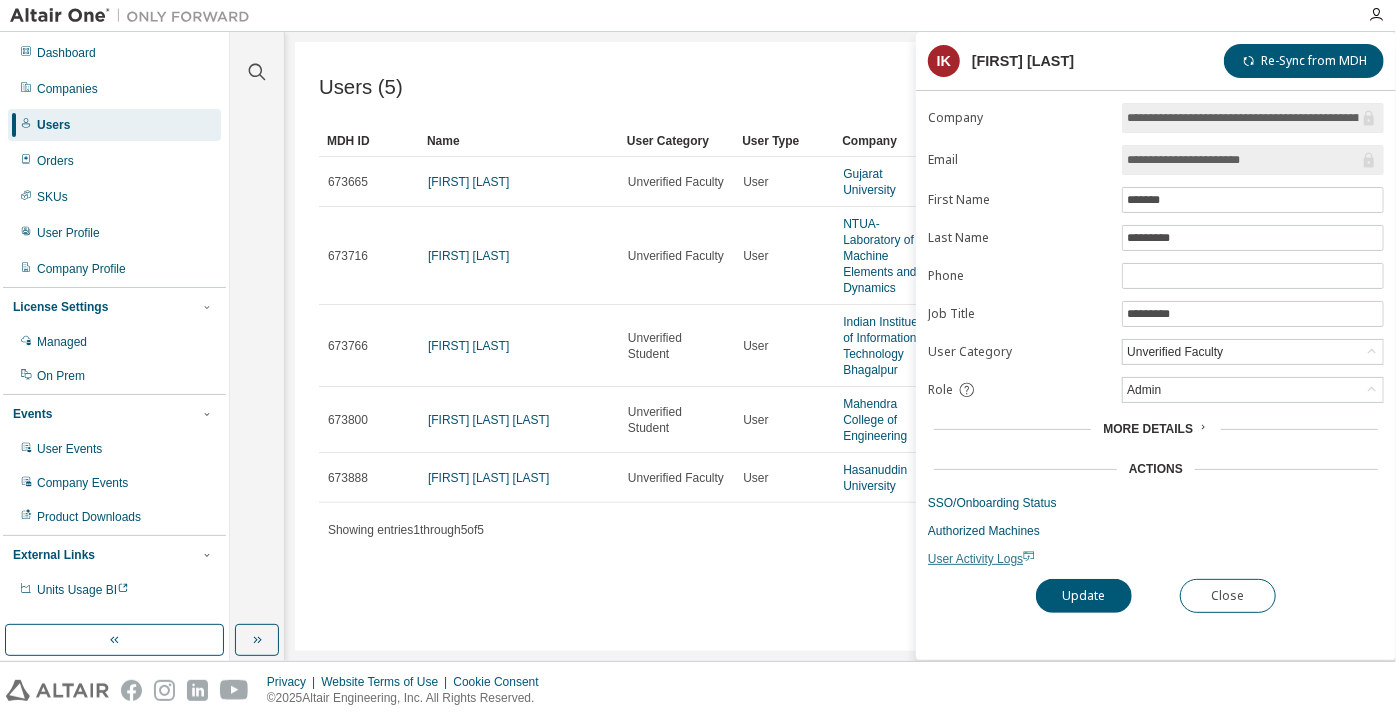 click on "User Activity Logs" at bounding box center (981, 559) 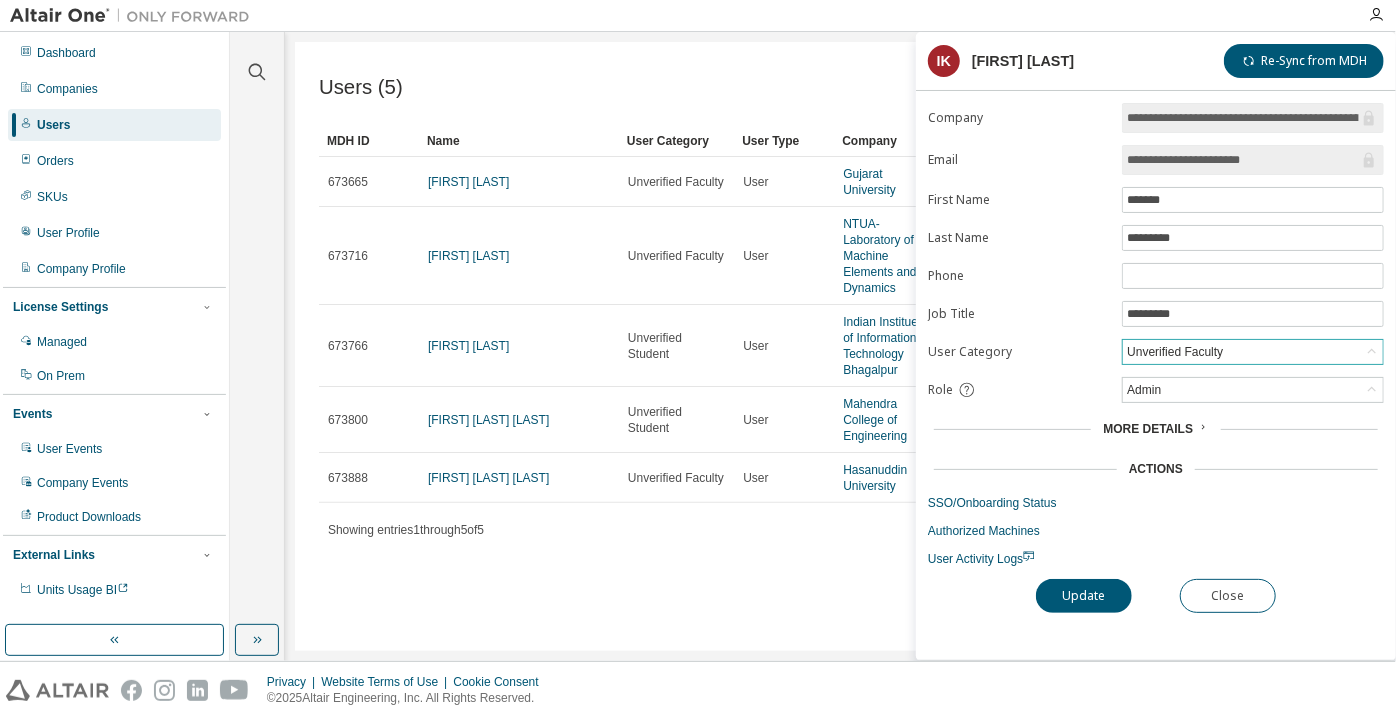 click on "Unverified Faculty" at bounding box center [1175, 352] 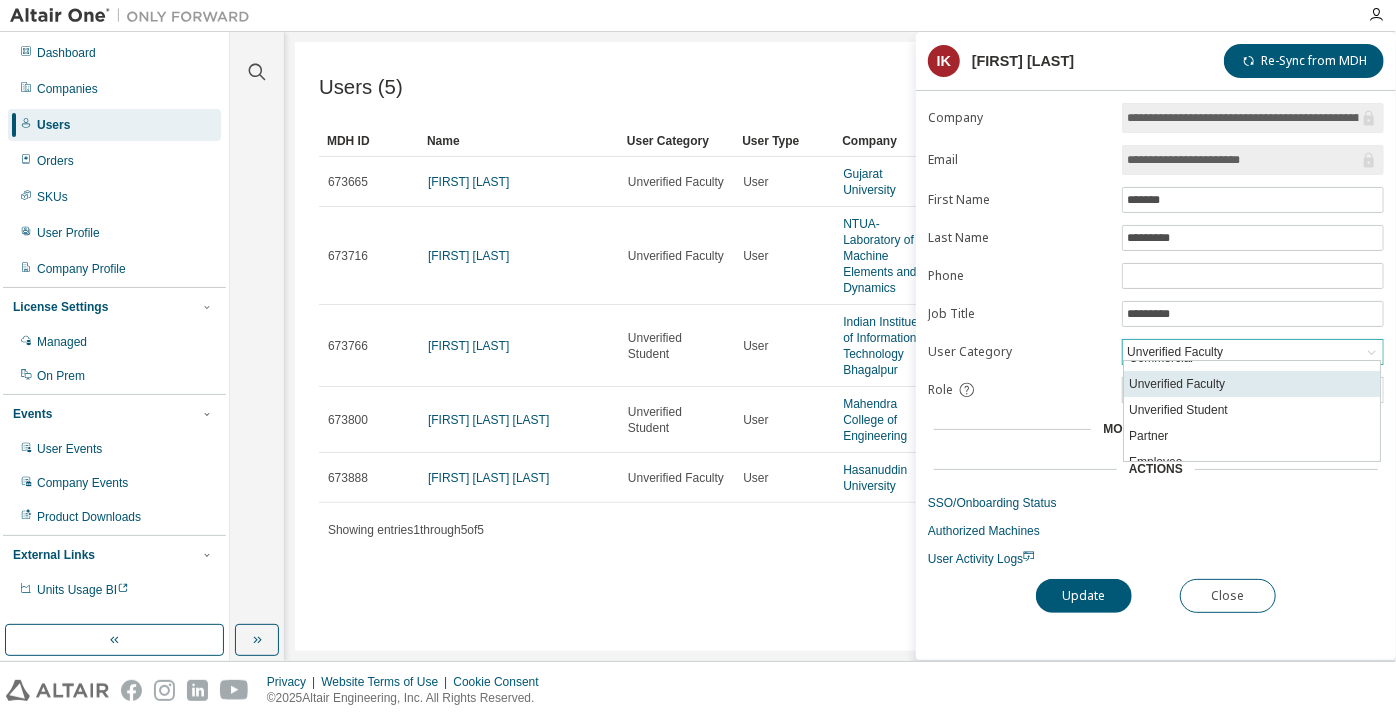 scroll, scrollTop: 81, scrollLeft: 0, axis: vertical 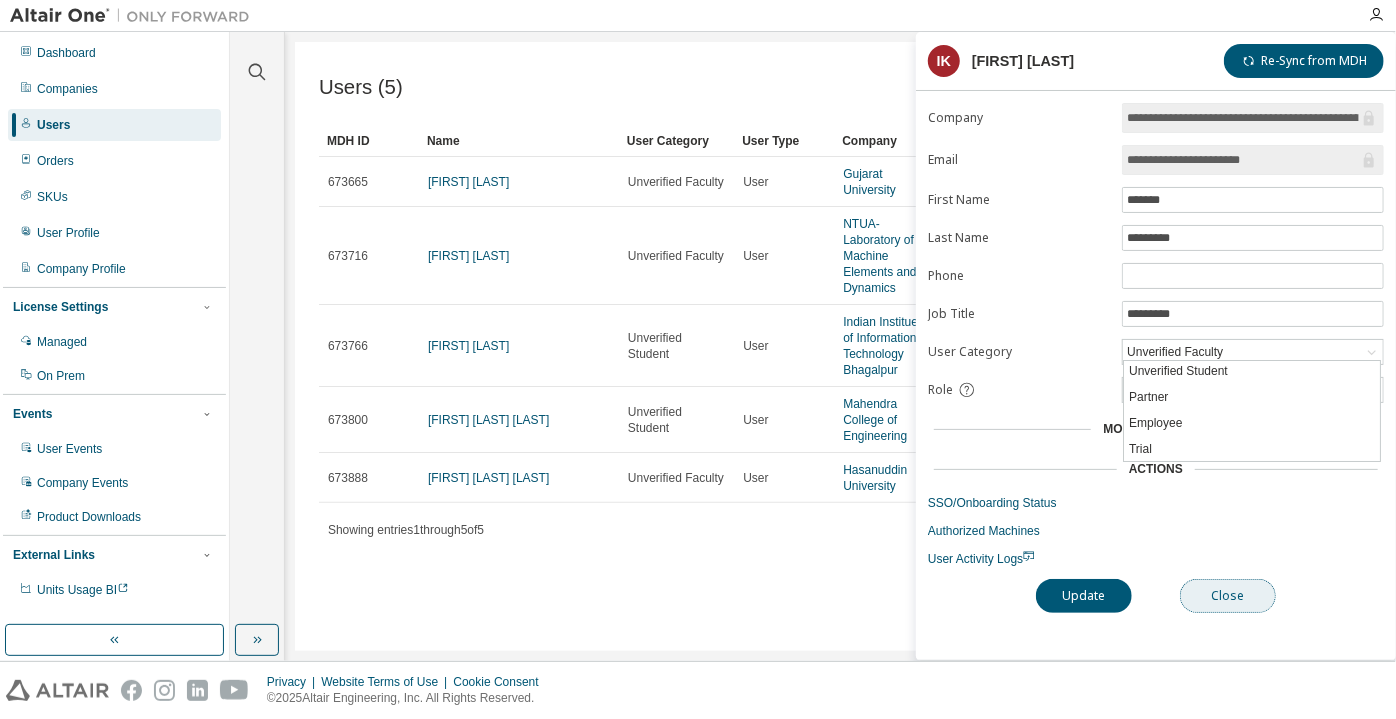 click on "Close" at bounding box center [1228, 596] 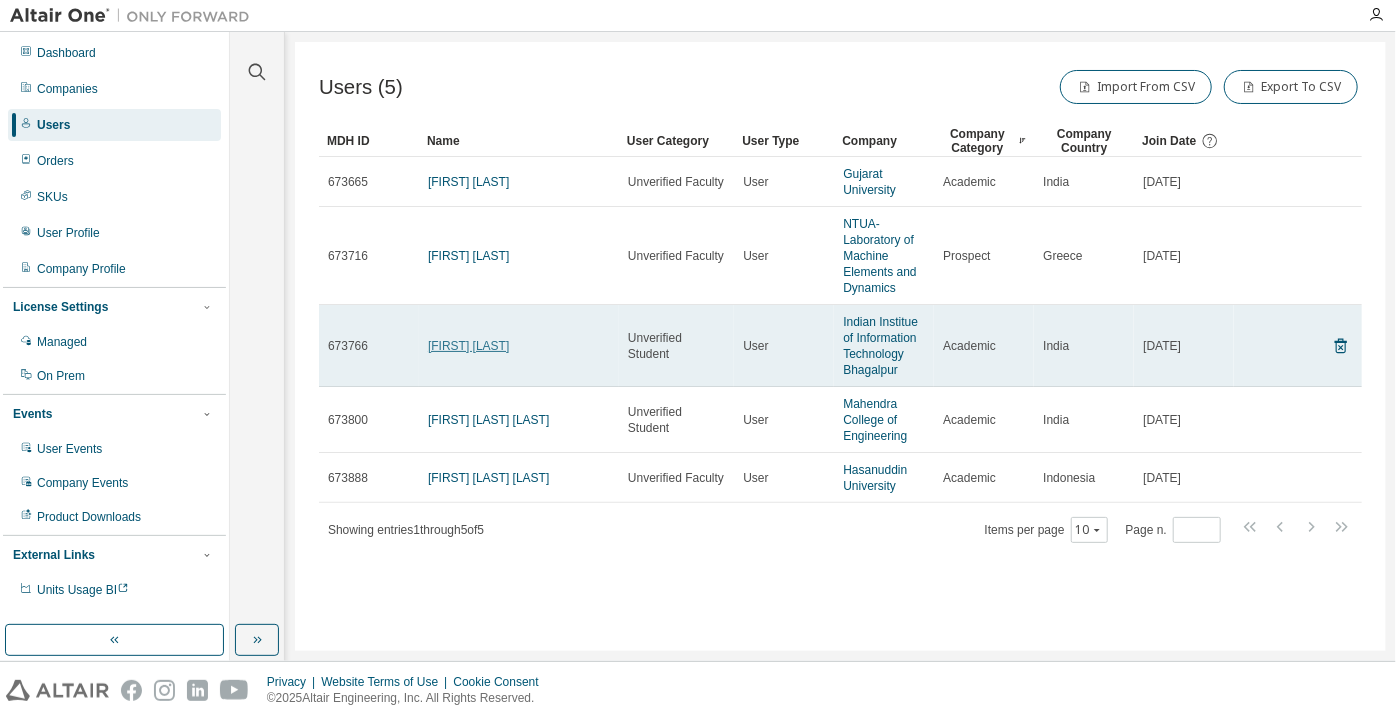 click on "[FIRST] [LAST]" at bounding box center [468, 346] 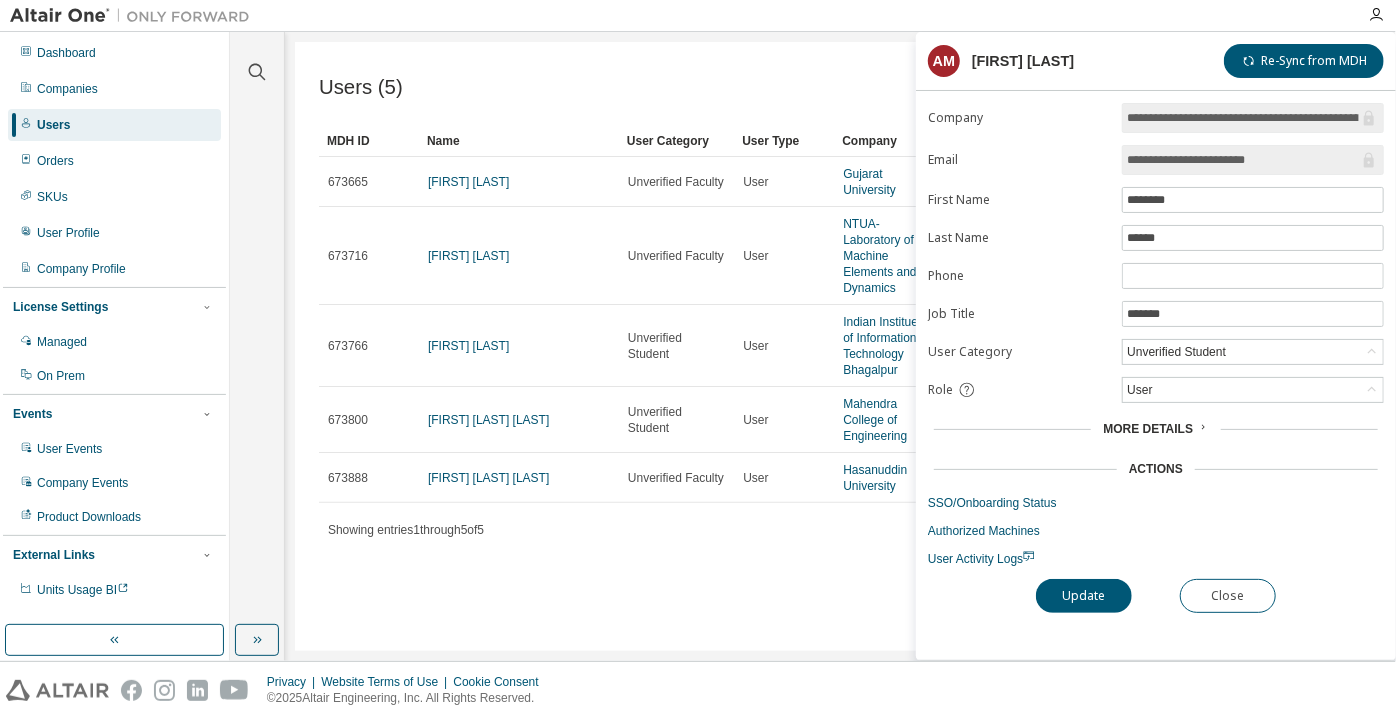 drag, startPoint x: 1261, startPoint y: 151, endPoint x: 1186, endPoint y: 157, distance: 75.23962 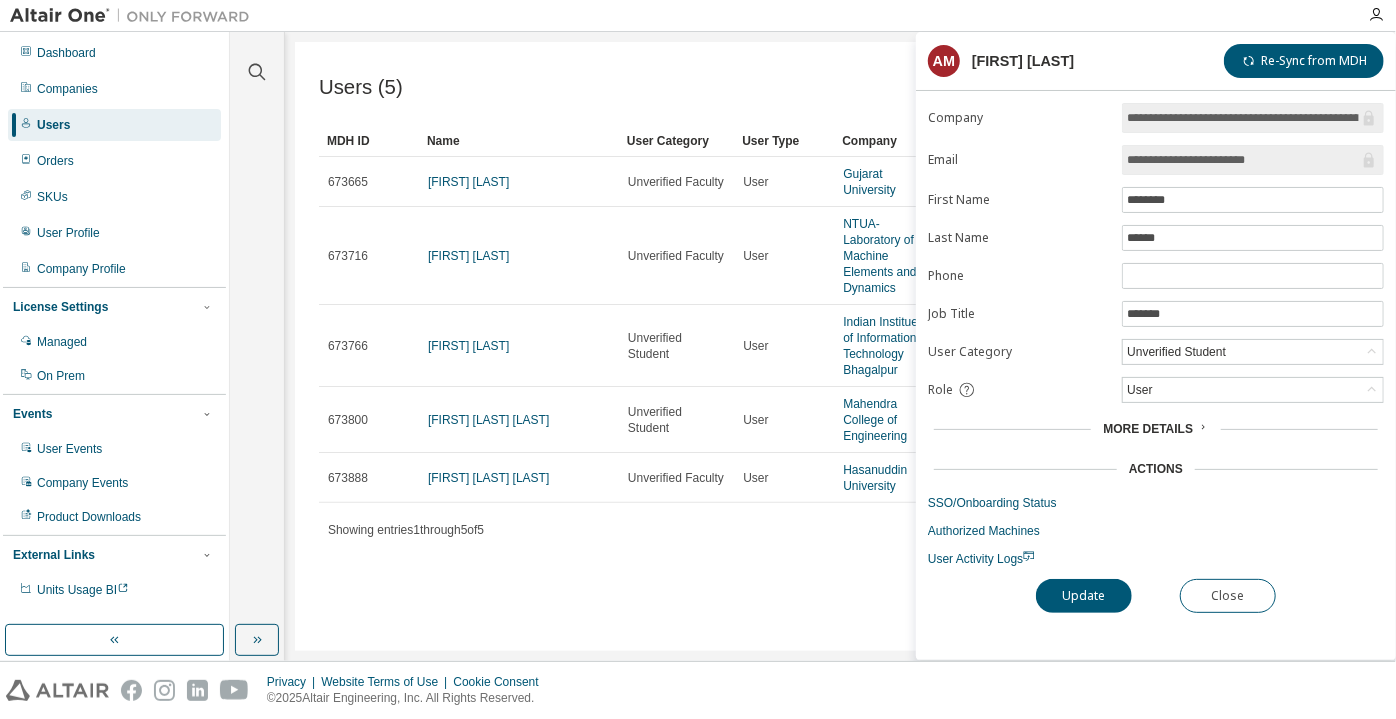 click on "**********" at bounding box center (1253, 160) 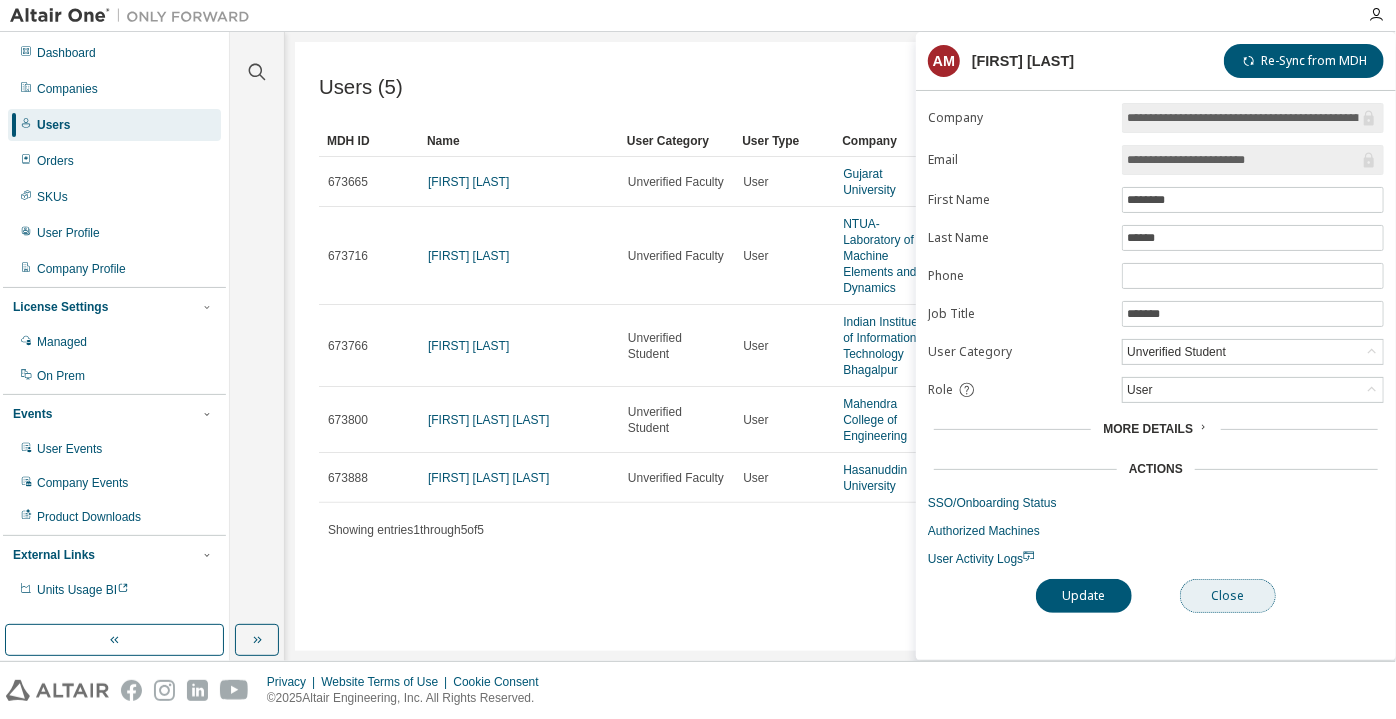 click on "Close" at bounding box center [1228, 596] 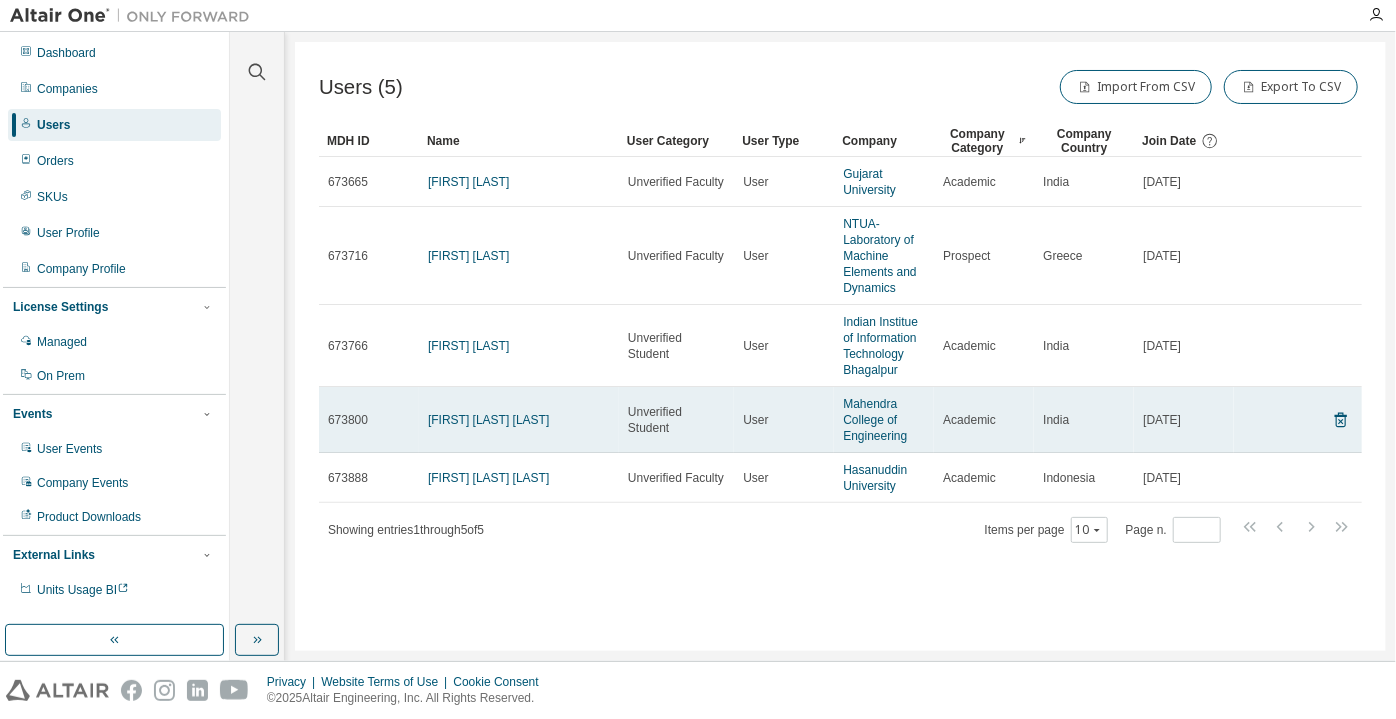 click on "Buvan Ranjan P" at bounding box center (519, 420) 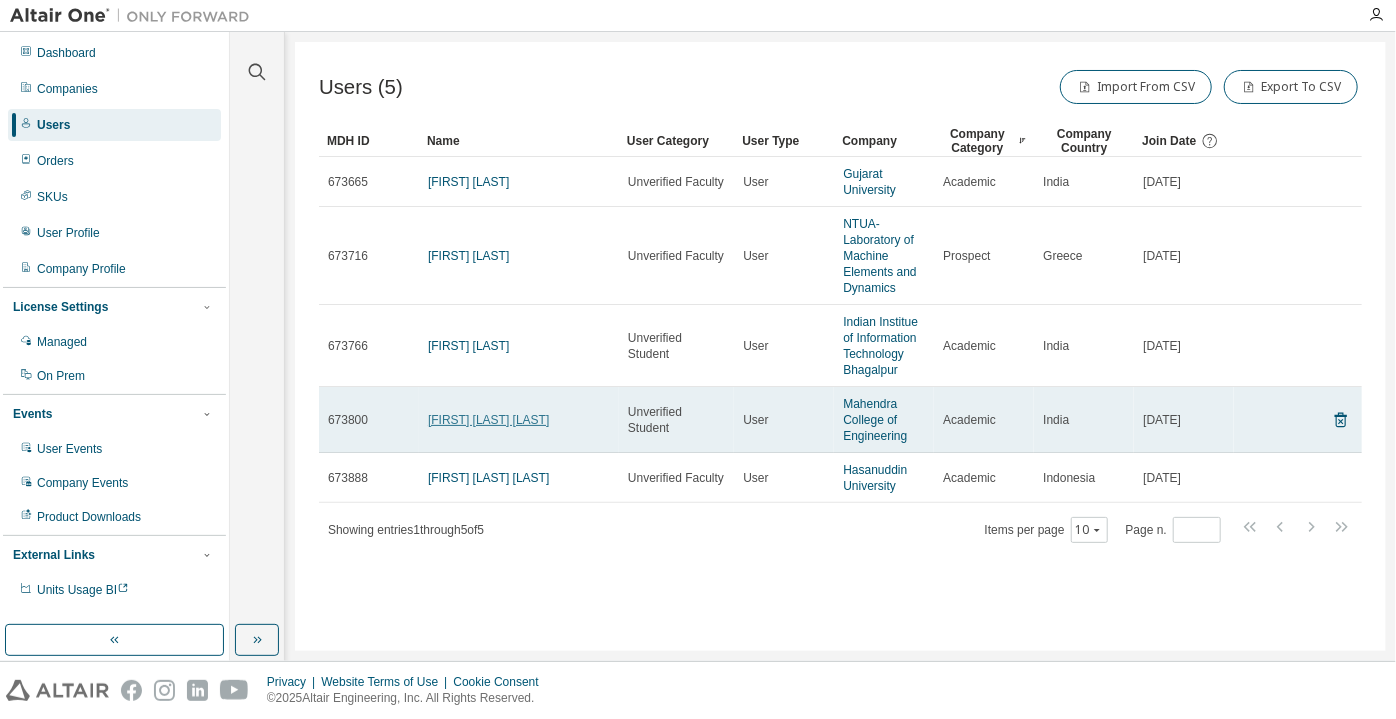 click on "Buvan Ranjan P" at bounding box center [488, 420] 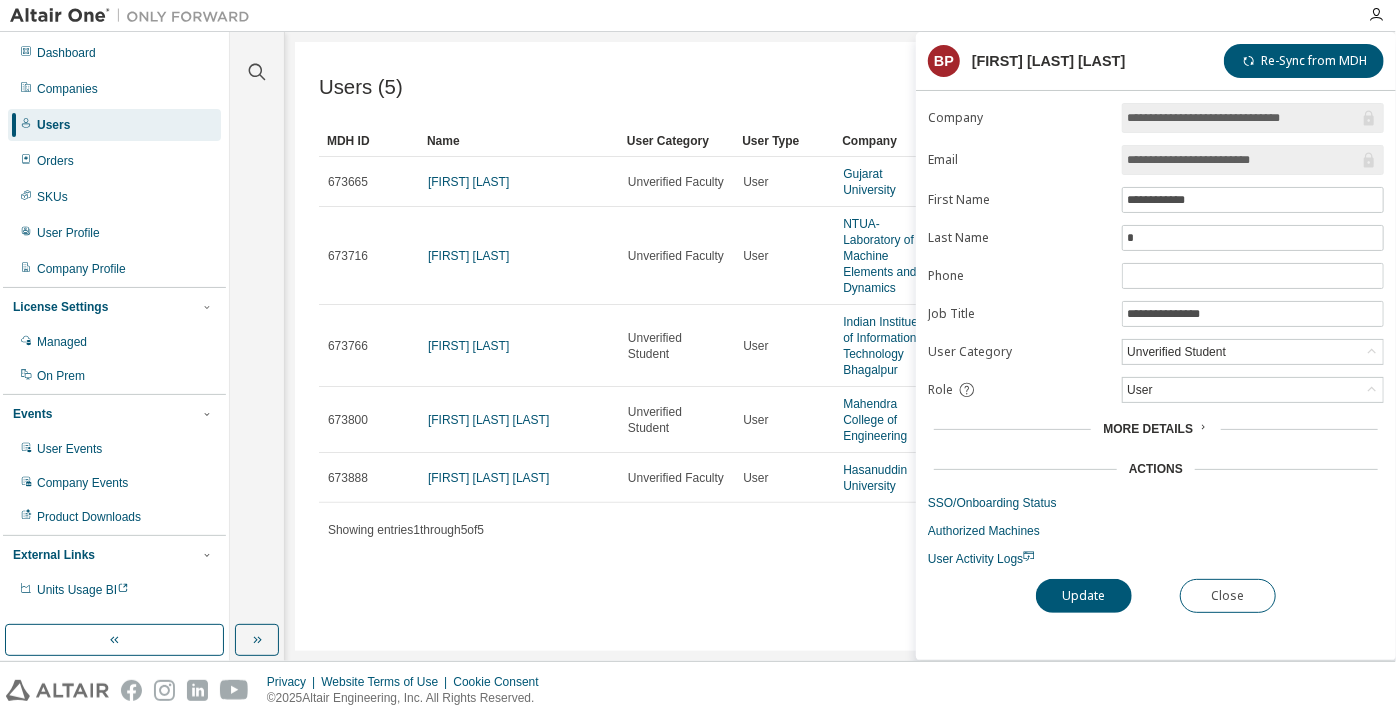 drag, startPoint x: 1291, startPoint y: 156, endPoint x: 1207, endPoint y: 167, distance: 84.71718 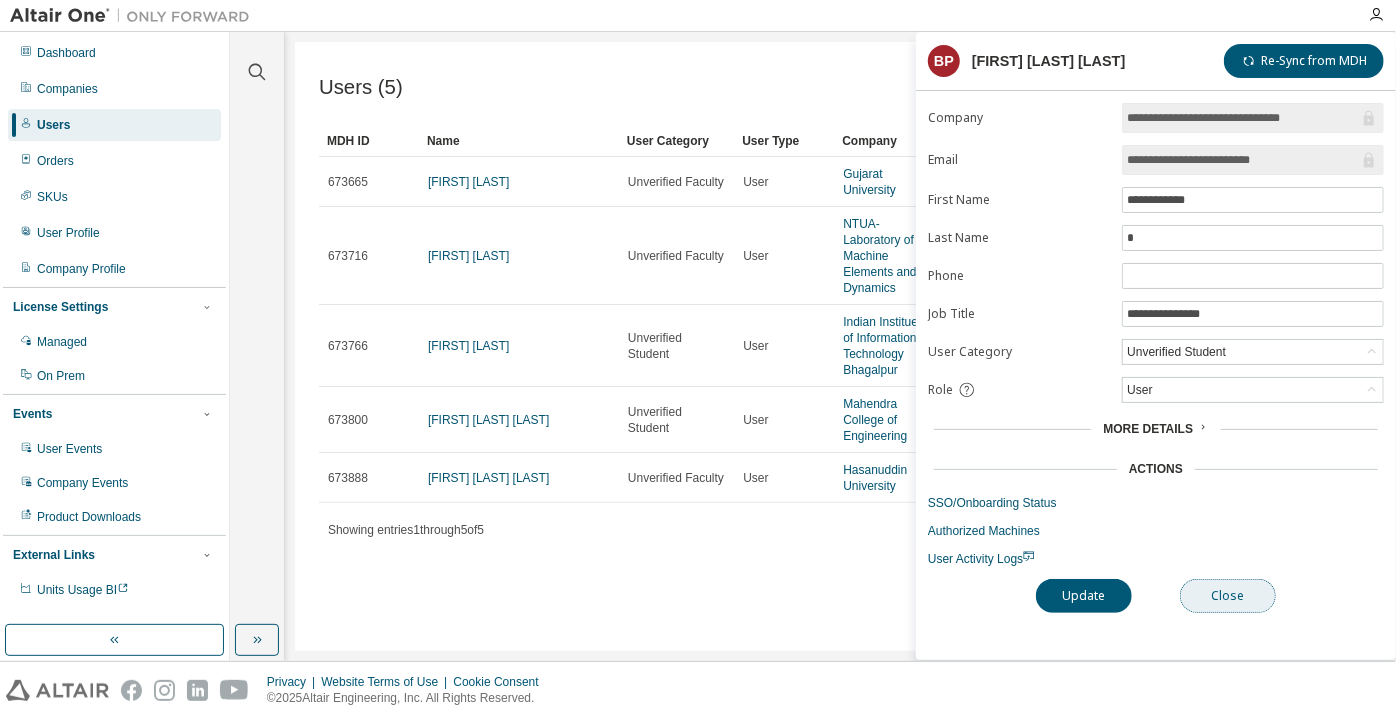 click on "Close" at bounding box center (1228, 596) 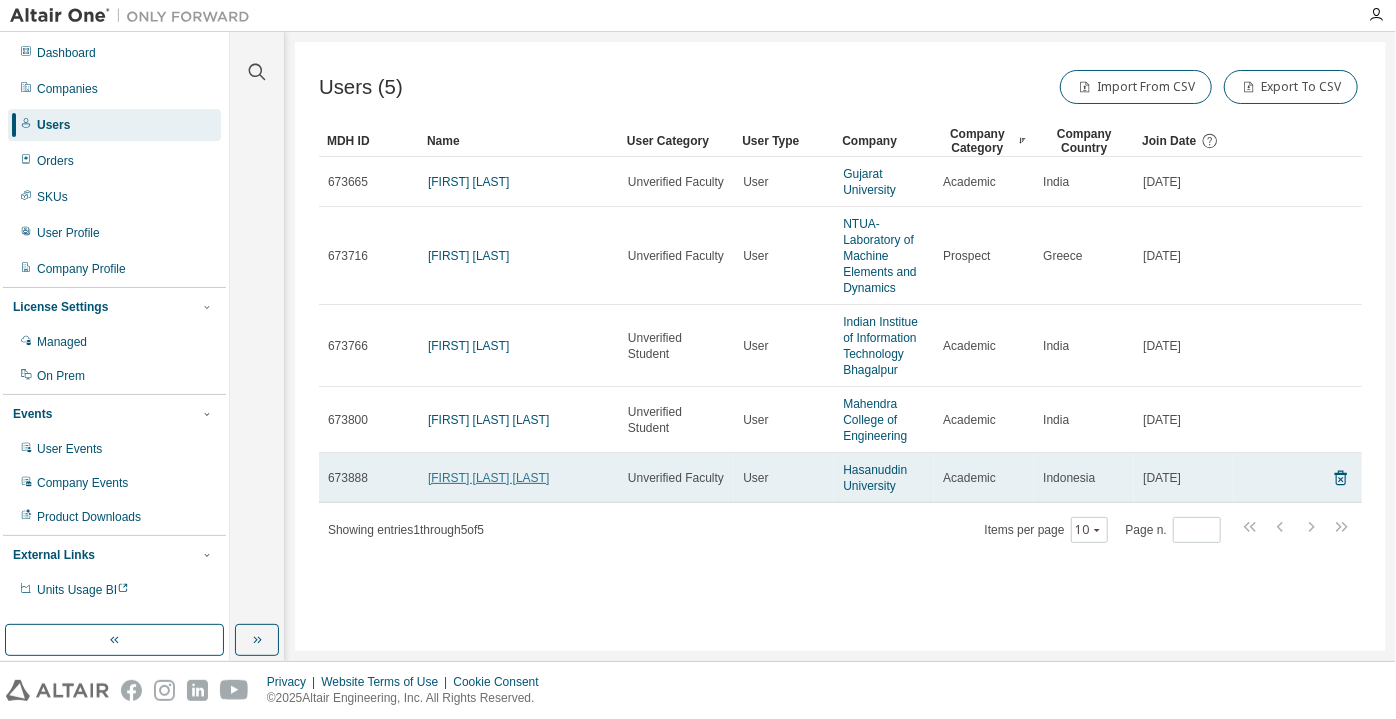 click on "[FIRST] [LAST]" at bounding box center [488, 478] 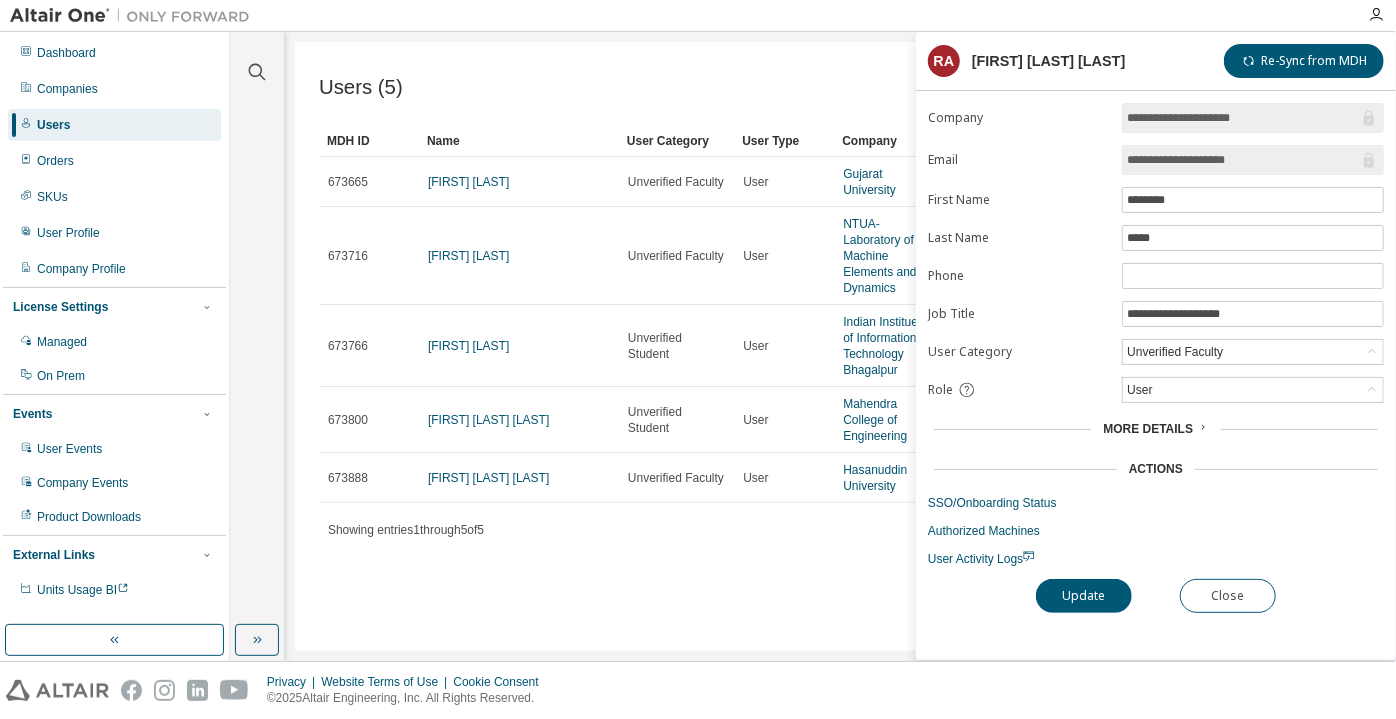 drag, startPoint x: 1253, startPoint y: 154, endPoint x: 1197, endPoint y: 153, distance: 56.008926 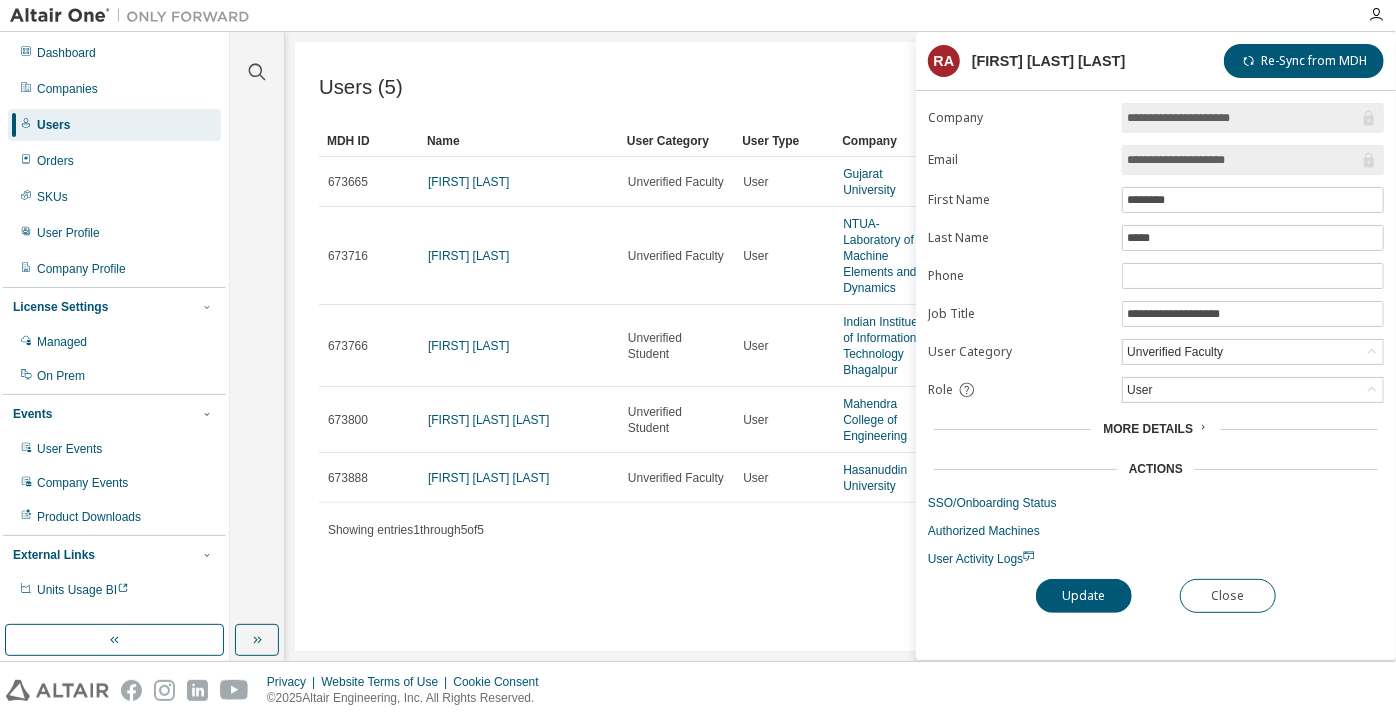 click on "**********" at bounding box center (1243, 160) 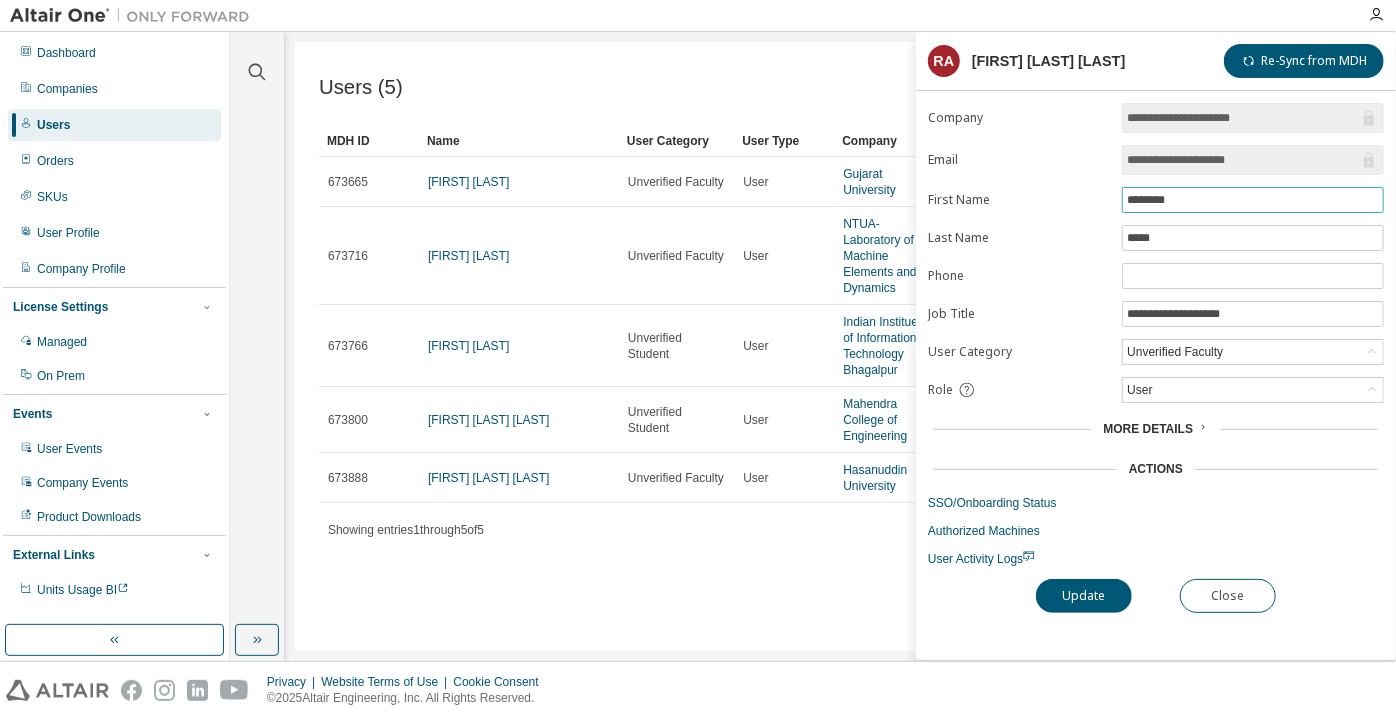 drag, startPoint x: 1194, startPoint y: 205, endPoint x: 1113, endPoint y: 207, distance: 81.02469 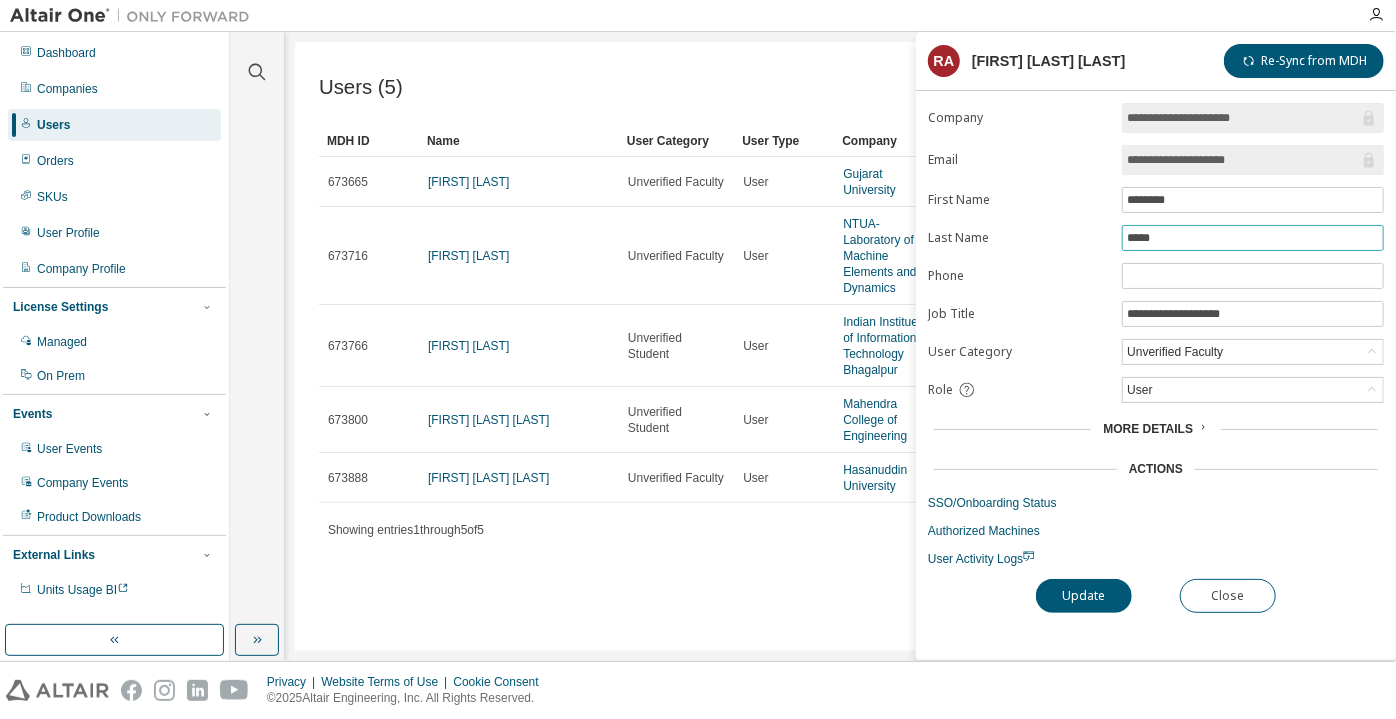 drag, startPoint x: 1186, startPoint y: 226, endPoint x: 1061, endPoint y: 220, distance: 125.14392 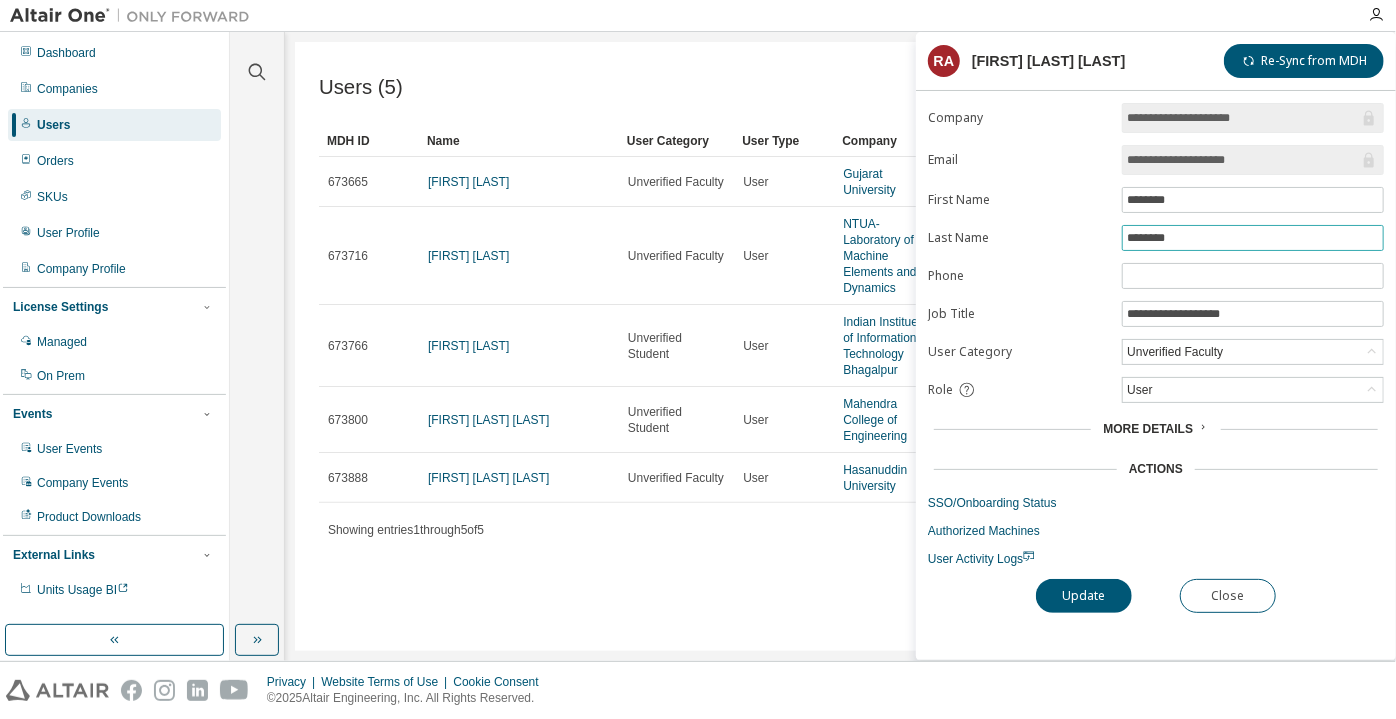 type on "********" 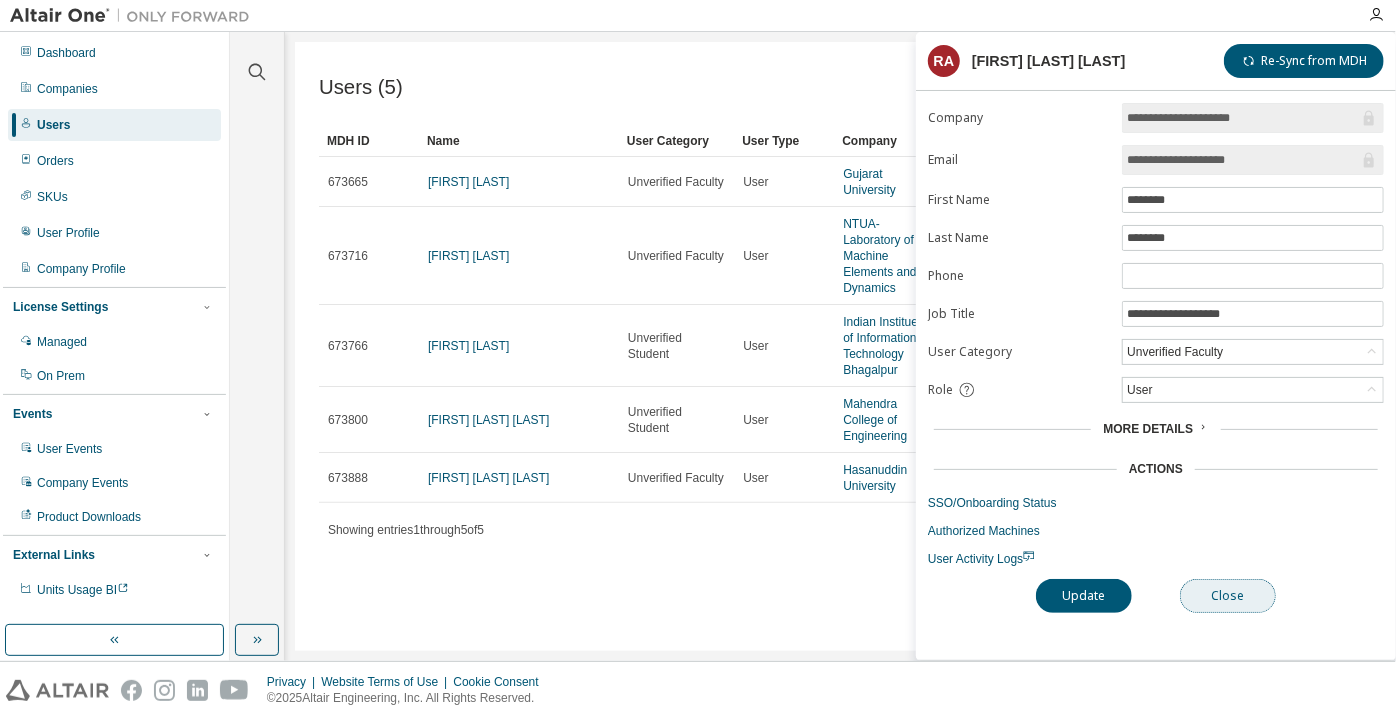 click on "Close" at bounding box center (1228, 596) 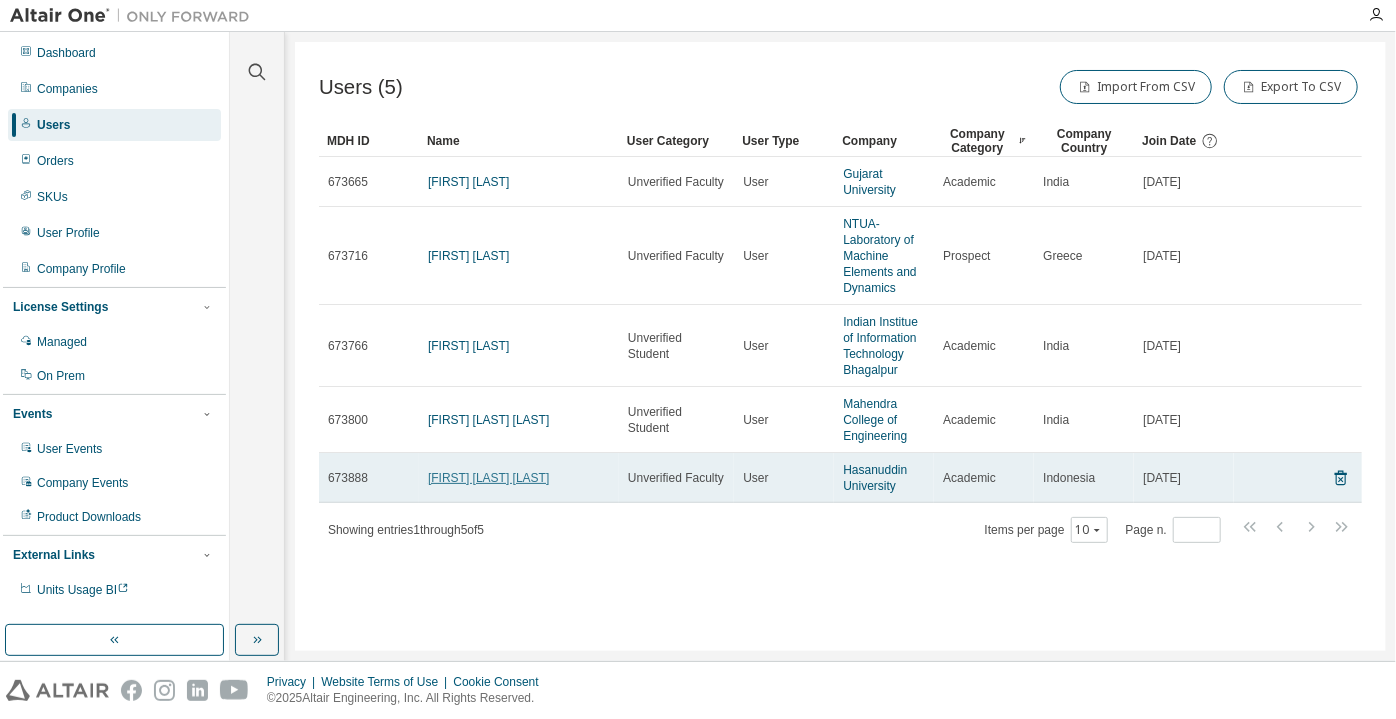 click on "[FIRST] [LAST]" at bounding box center [488, 478] 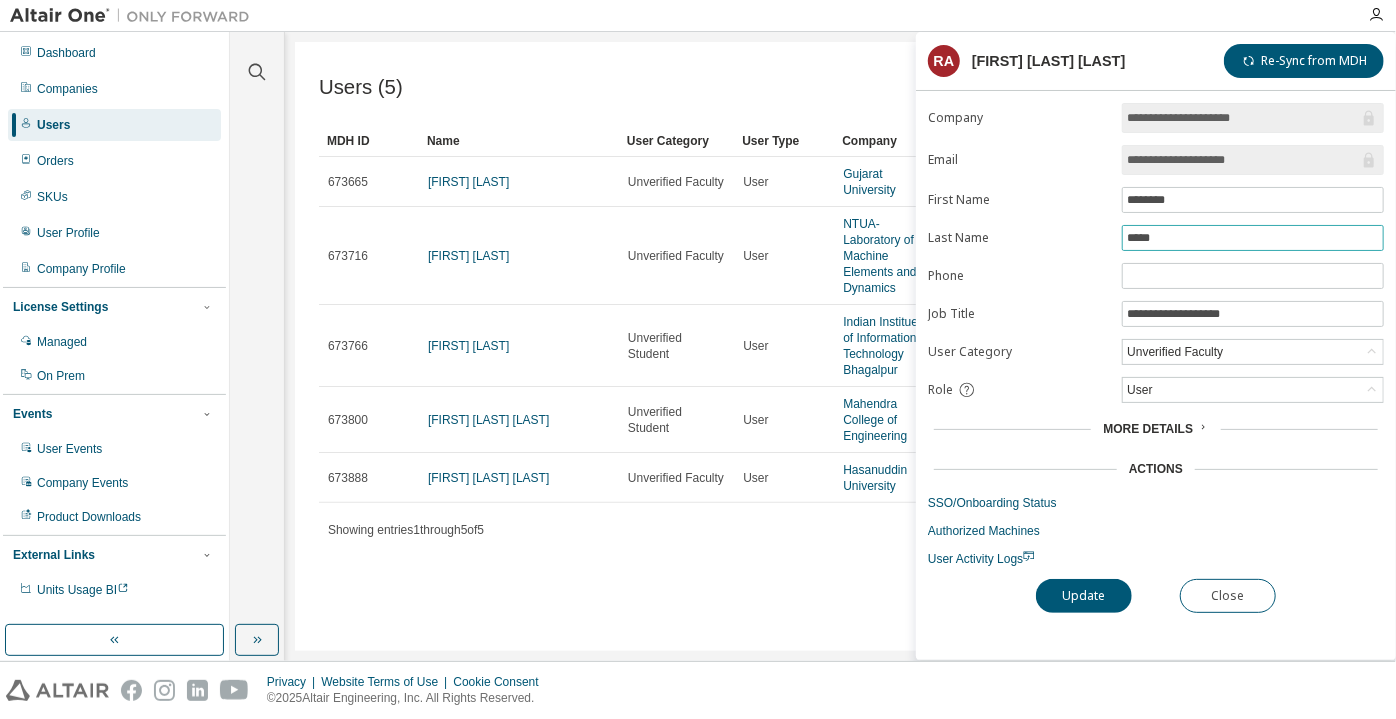 drag, startPoint x: 1190, startPoint y: 234, endPoint x: 1069, endPoint y: 240, distance: 121.14867 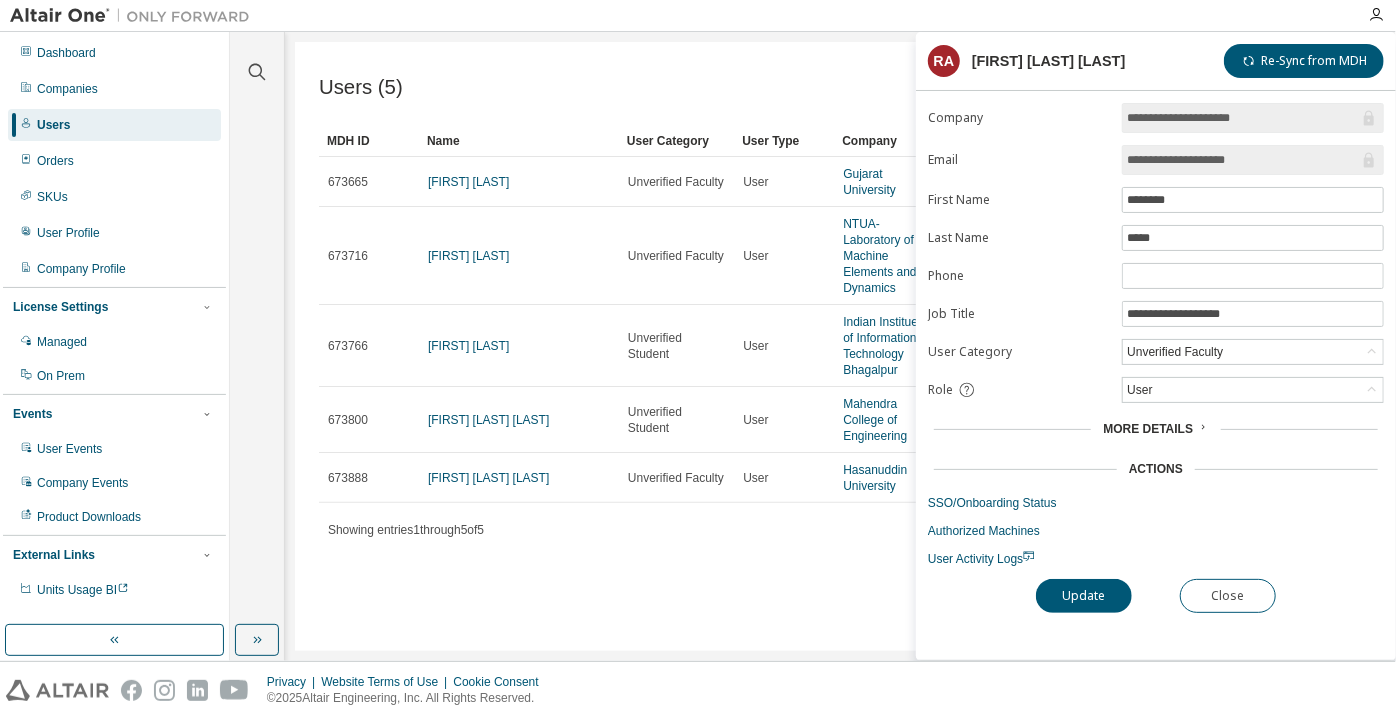 drag, startPoint x: 1245, startPoint y: 153, endPoint x: 1195, endPoint y: 154, distance: 50.01 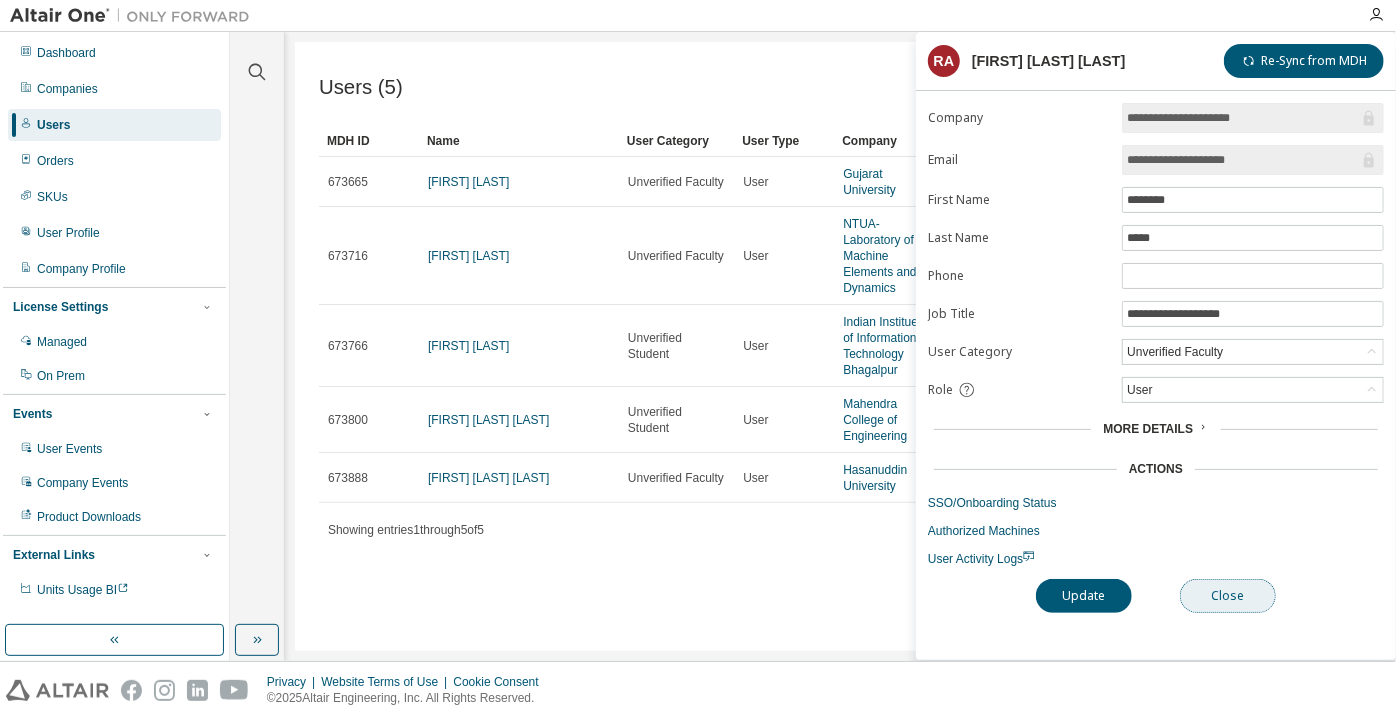 click on "Close" at bounding box center (1228, 596) 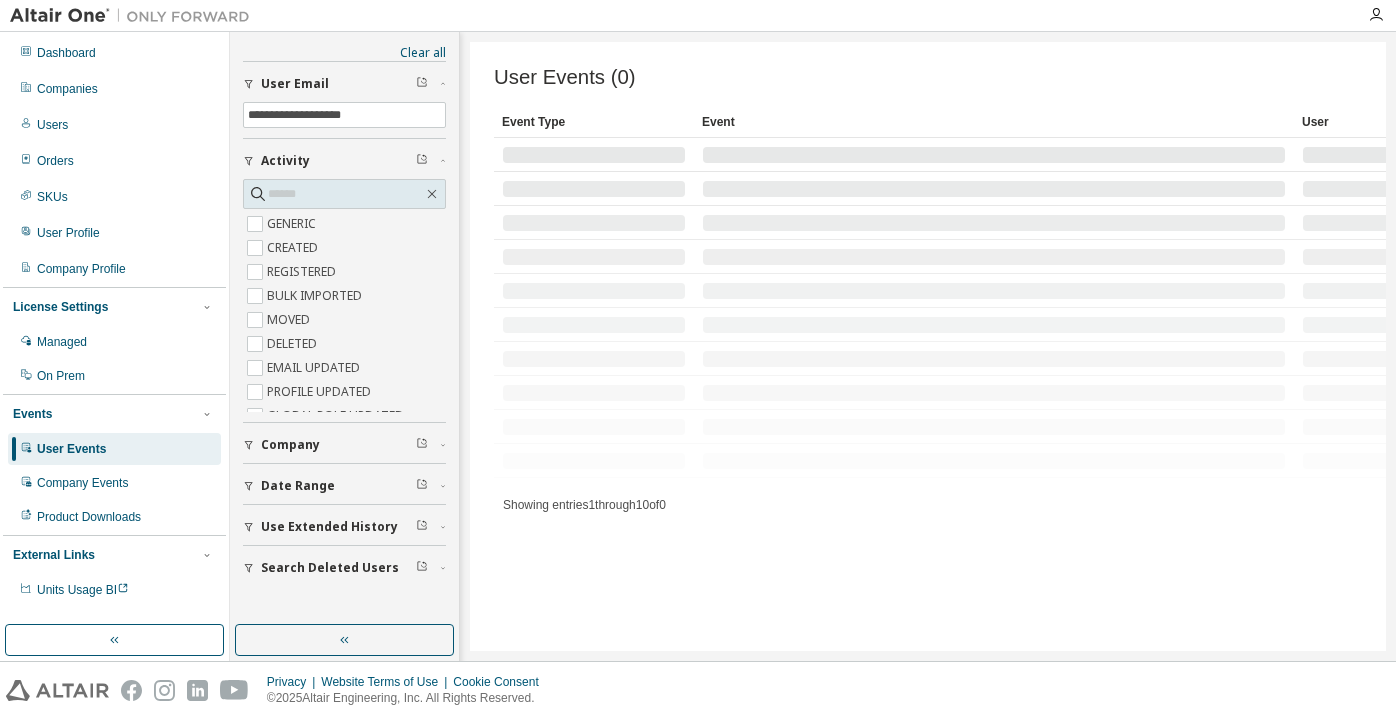 scroll, scrollTop: 0, scrollLeft: 0, axis: both 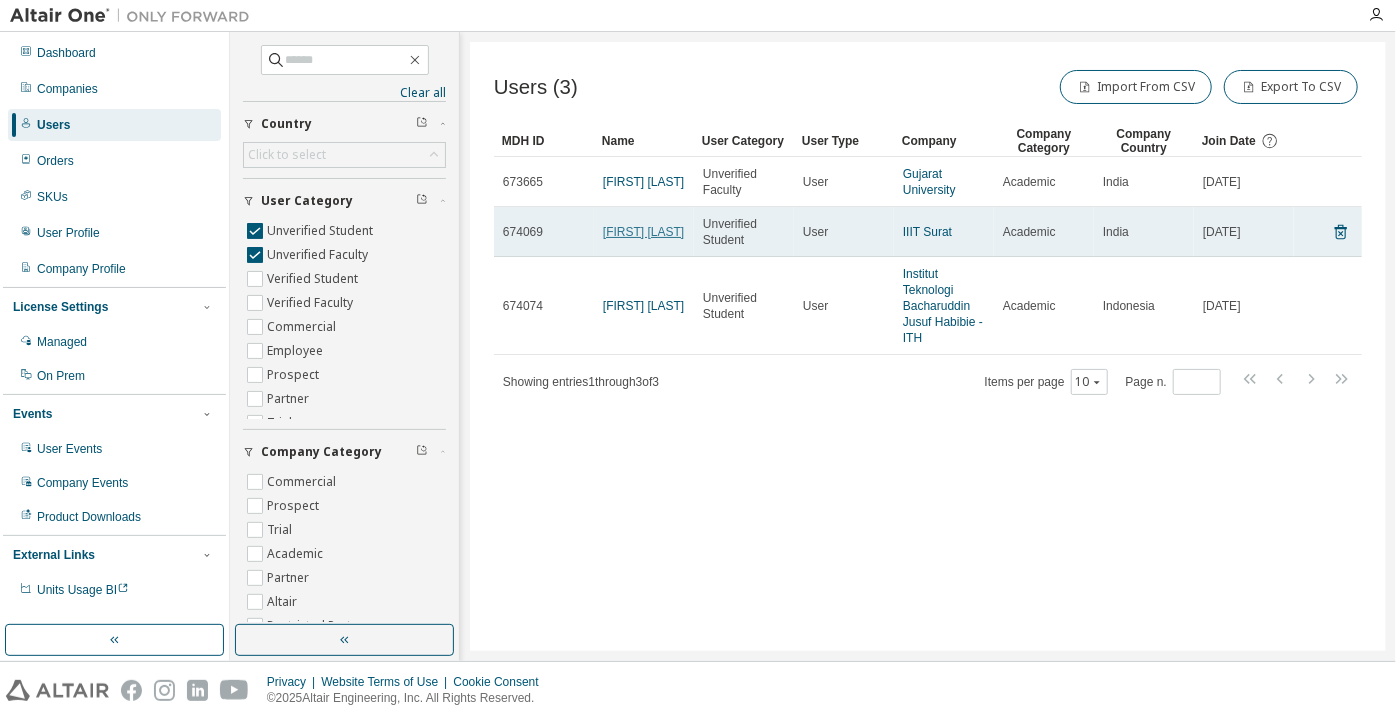 click on "[FIRST] [LAST]" at bounding box center (643, 232) 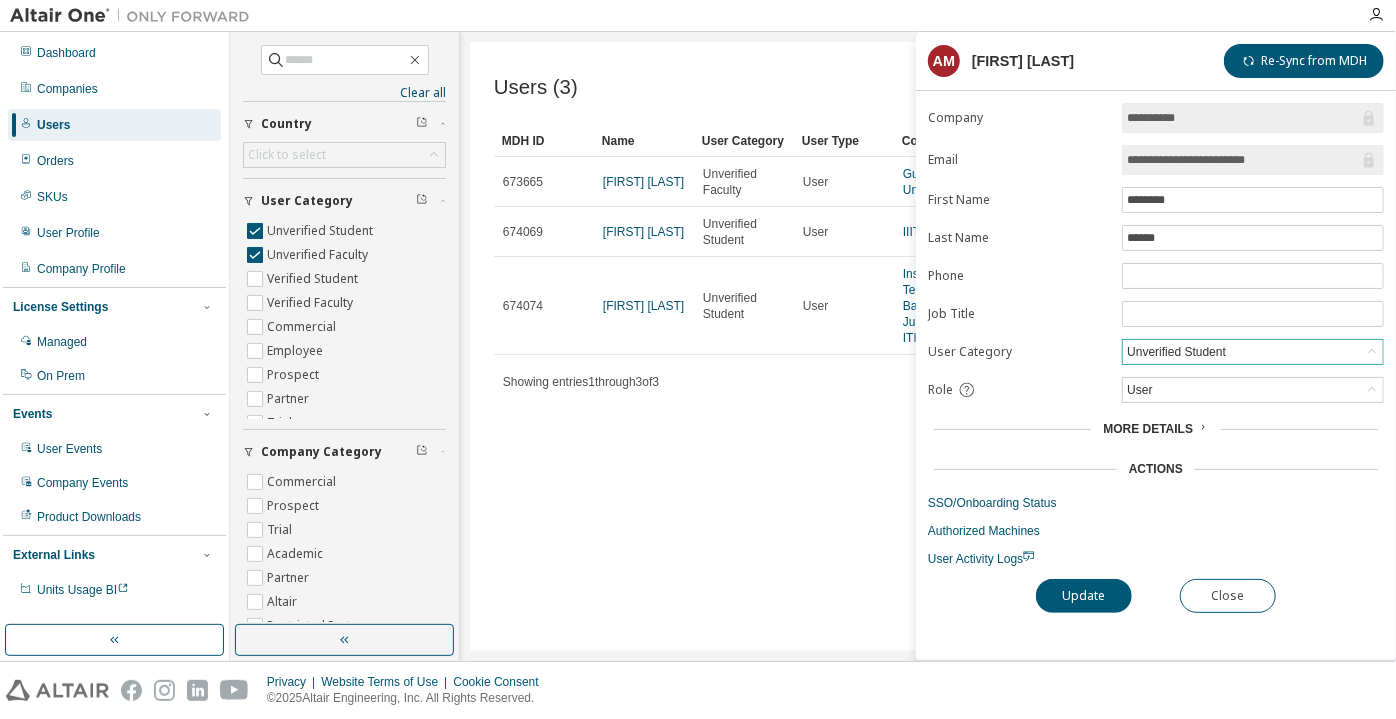 click on "Unverified Student" at bounding box center [1176, 352] 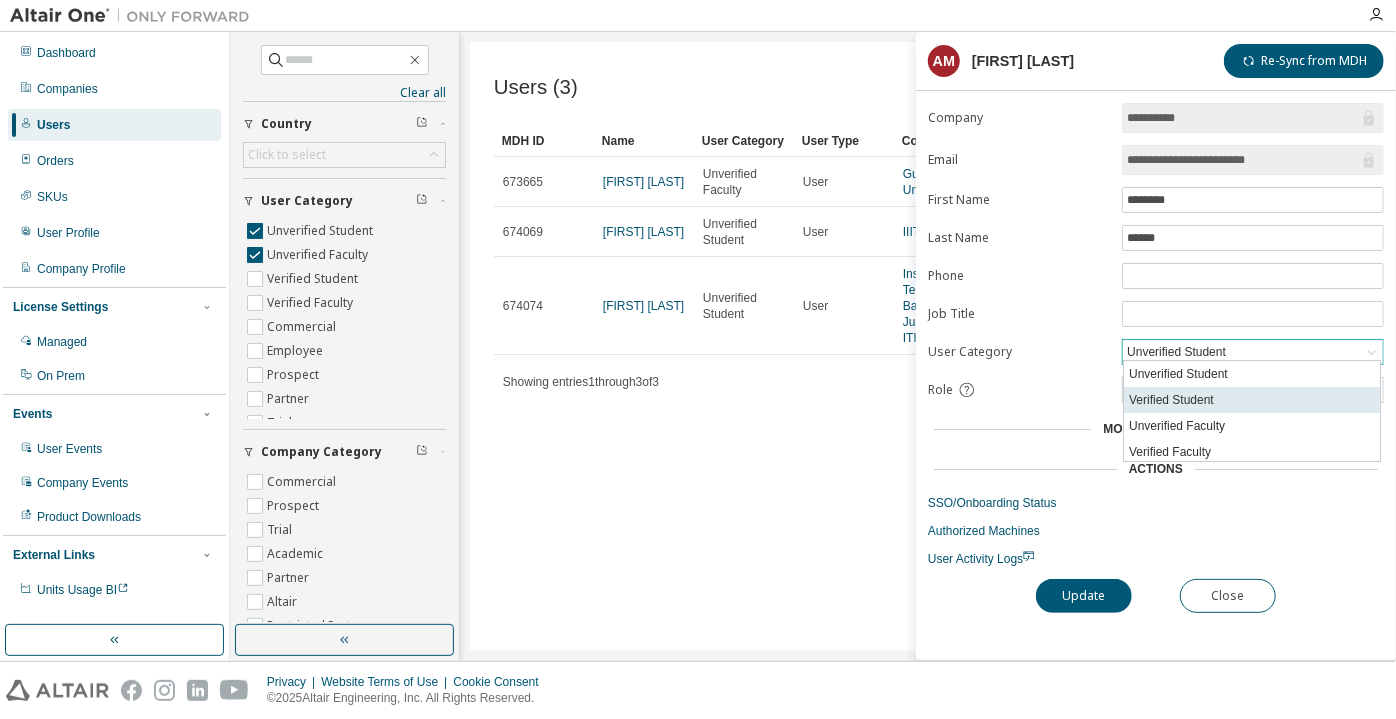 click on "Verified Student" at bounding box center (1252, 400) 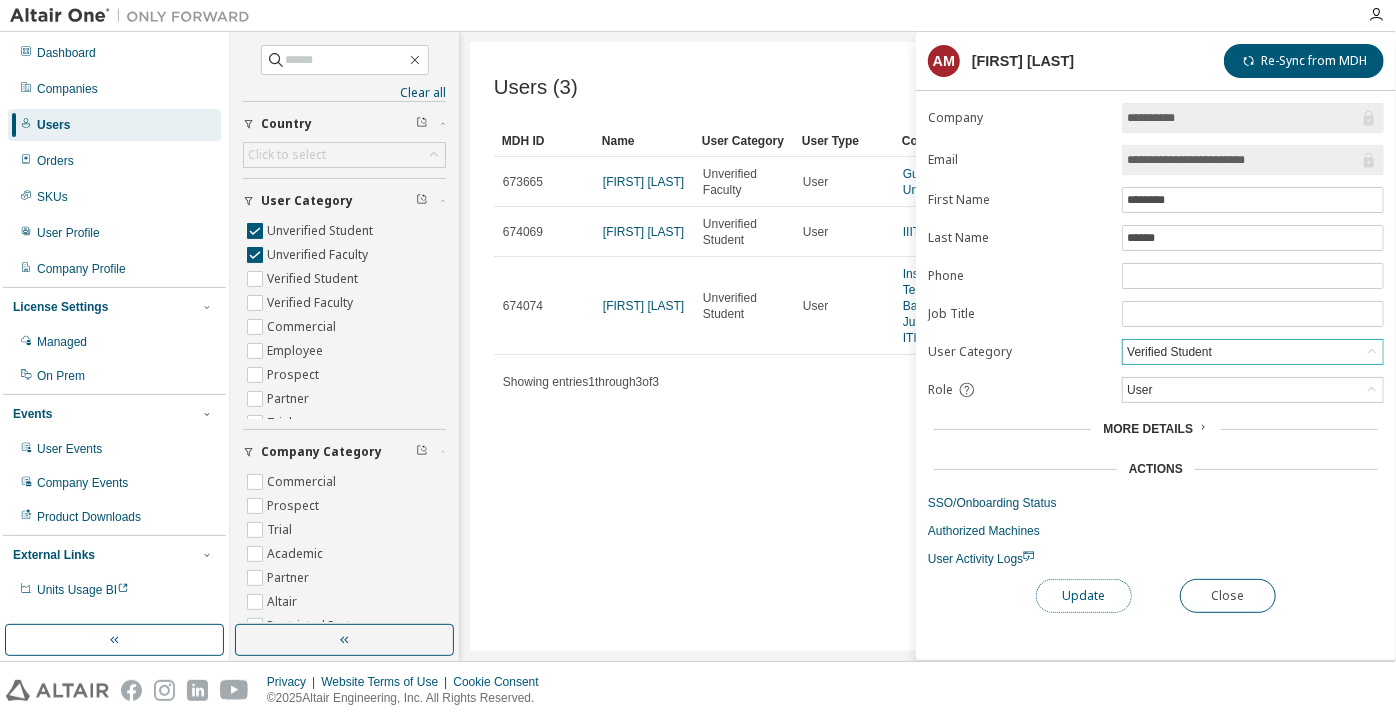 click on "Update" at bounding box center (1084, 596) 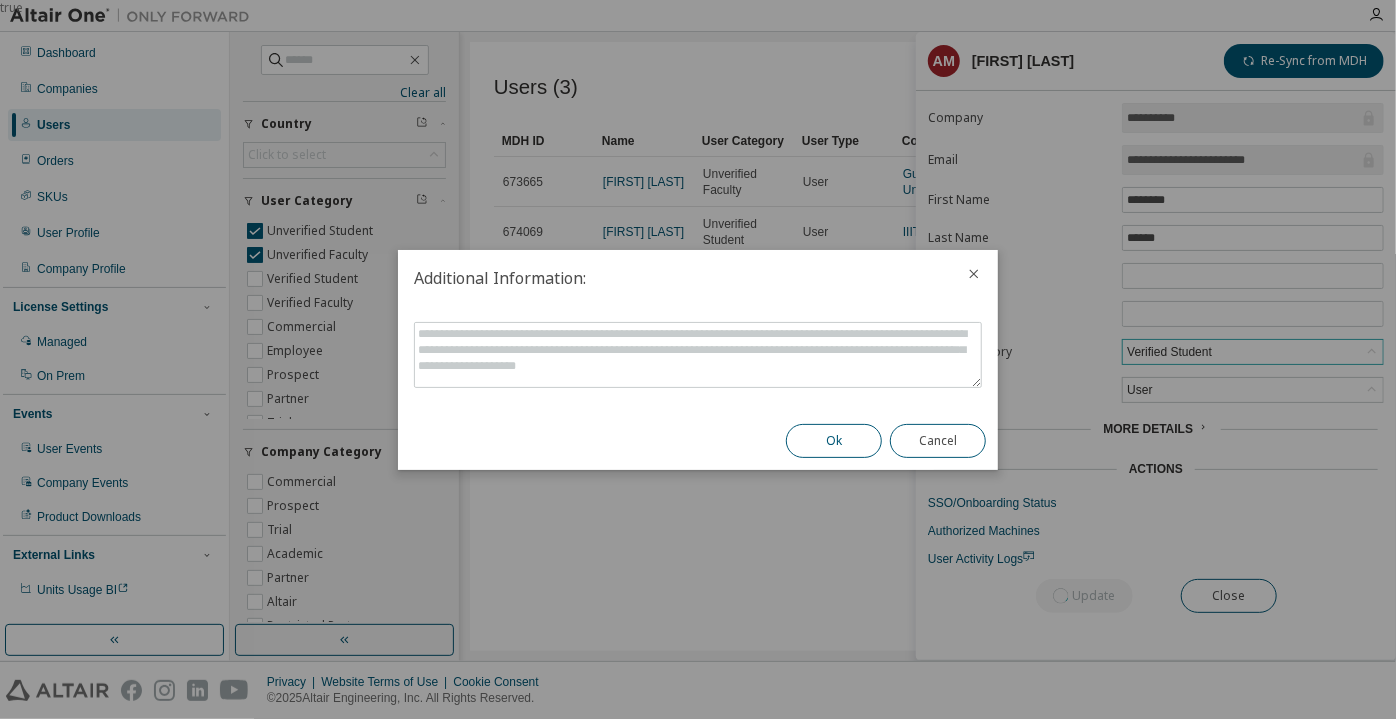 click on "Ok" at bounding box center (834, 441) 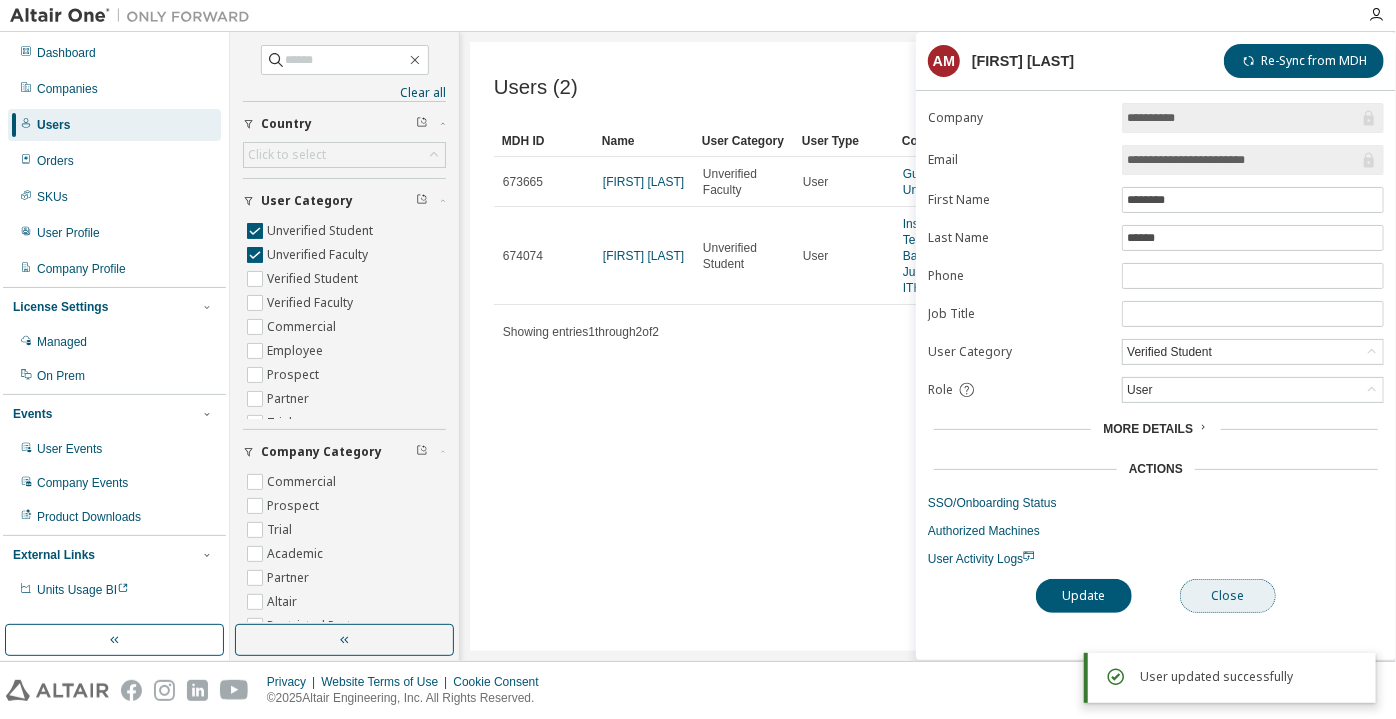click on "Close" at bounding box center (1228, 596) 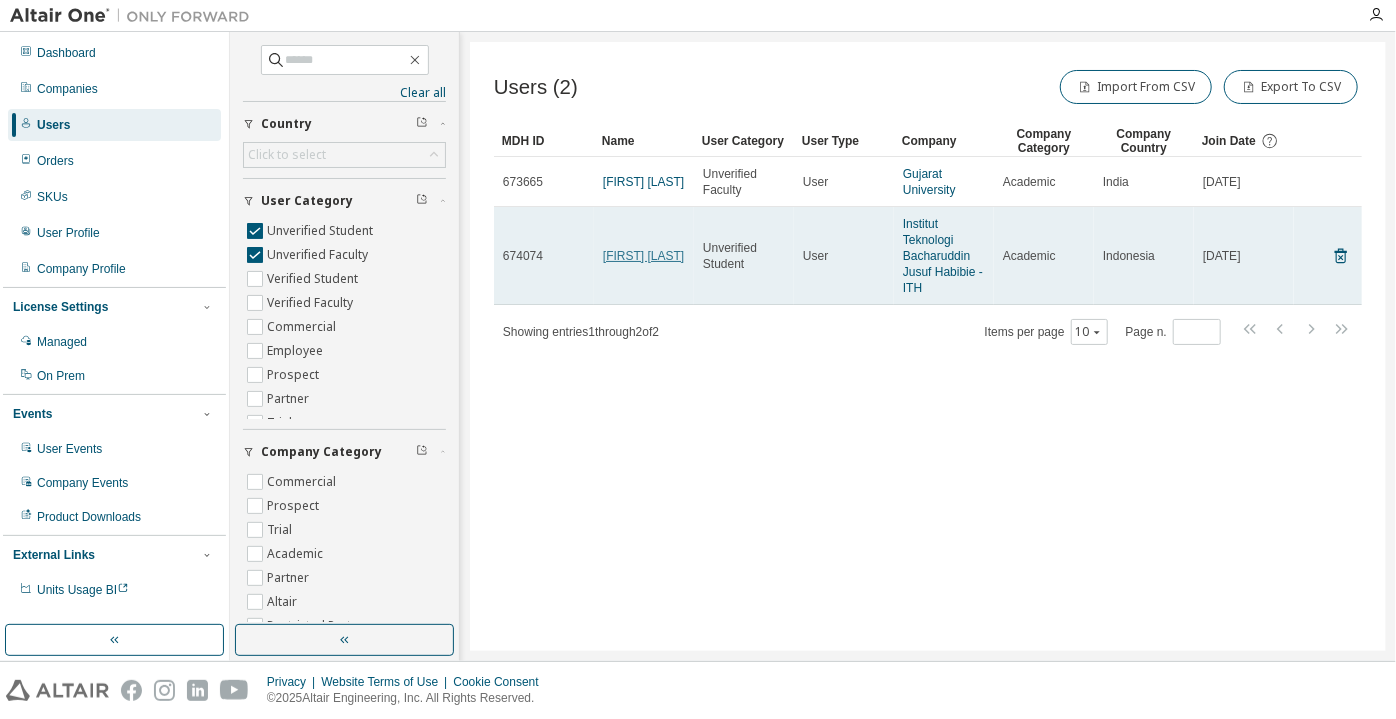click on "[FIRST] [LAST]" at bounding box center (643, 256) 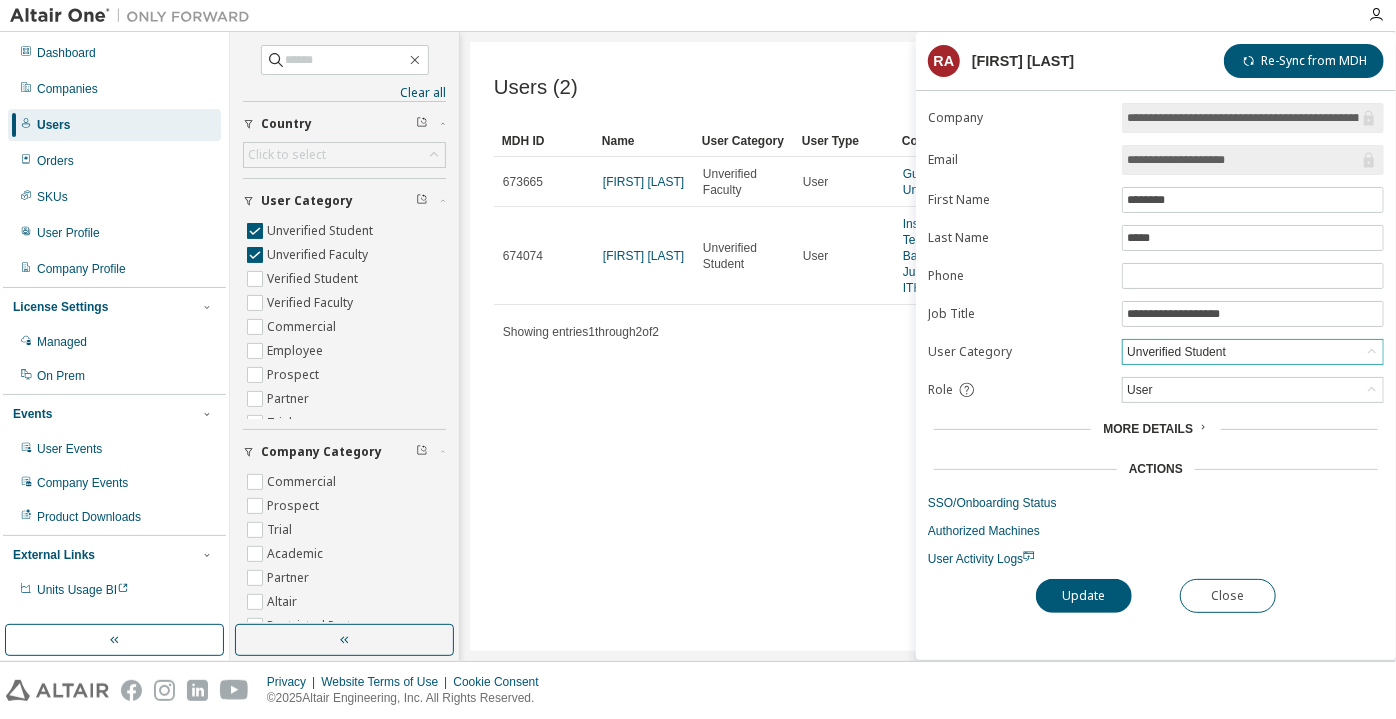 click on "Unverified Student" at bounding box center (1176, 352) 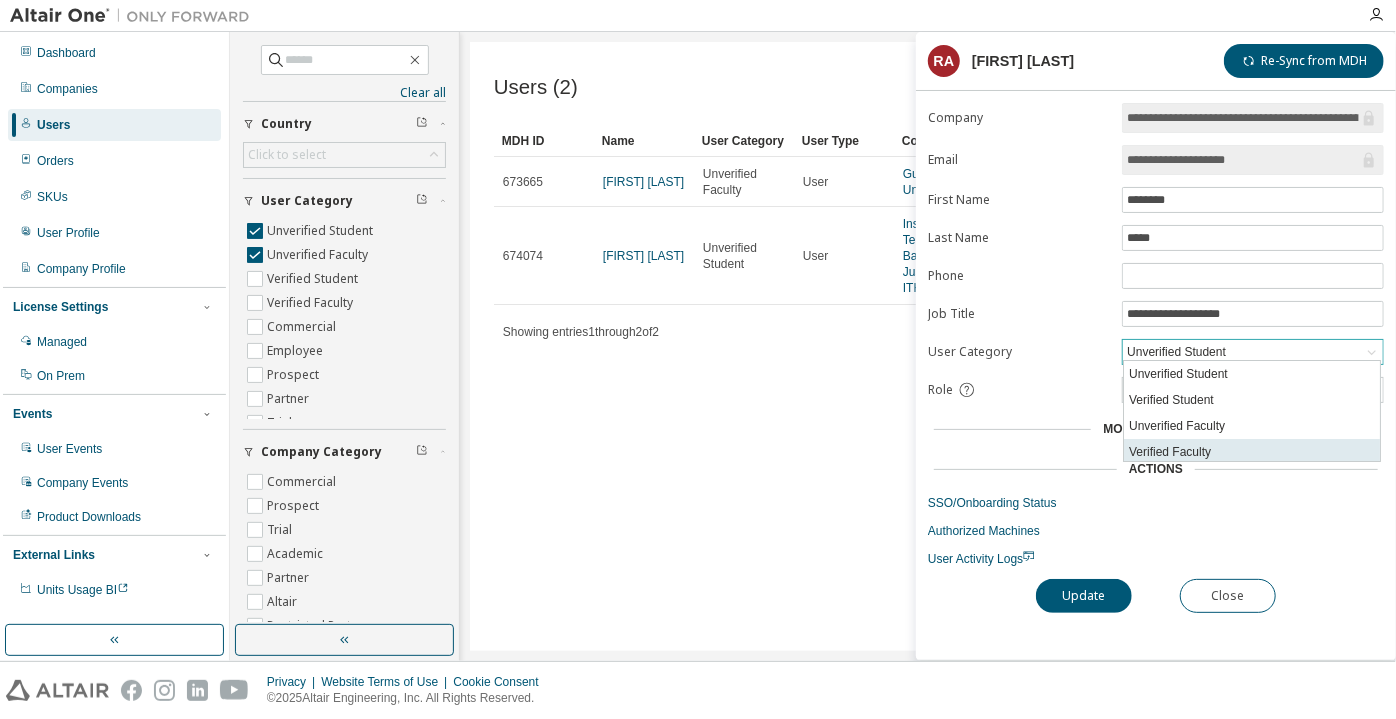 click on "Verified Faculty" at bounding box center (1252, 452) 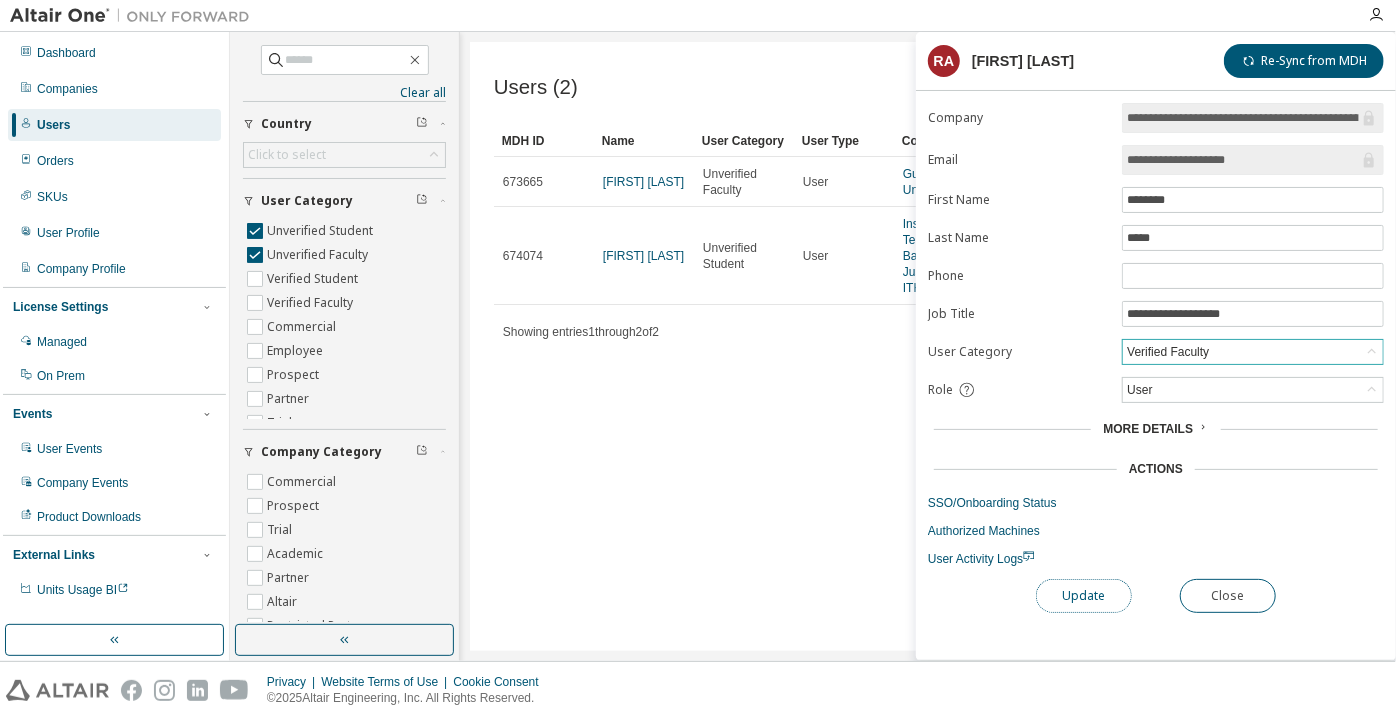 click on "Update" at bounding box center (1084, 596) 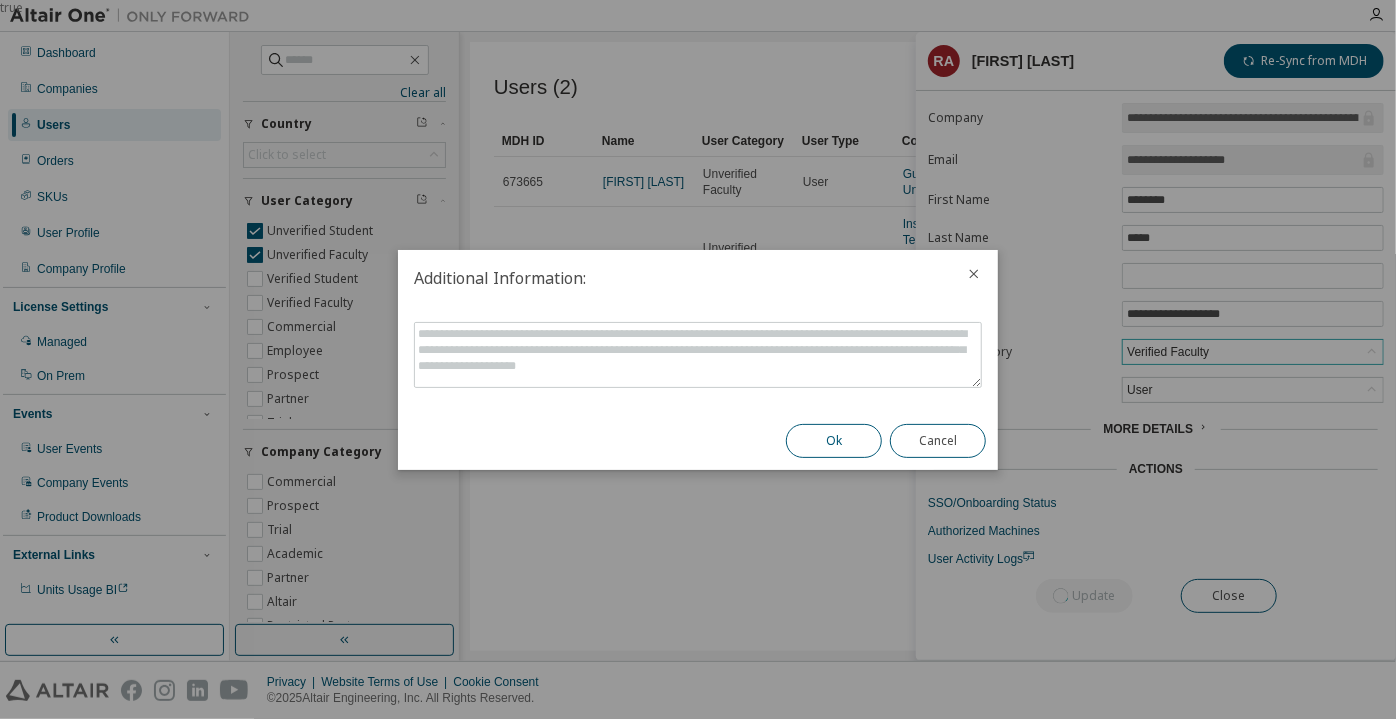 click on "Ok" at bounding box center (834, 441) 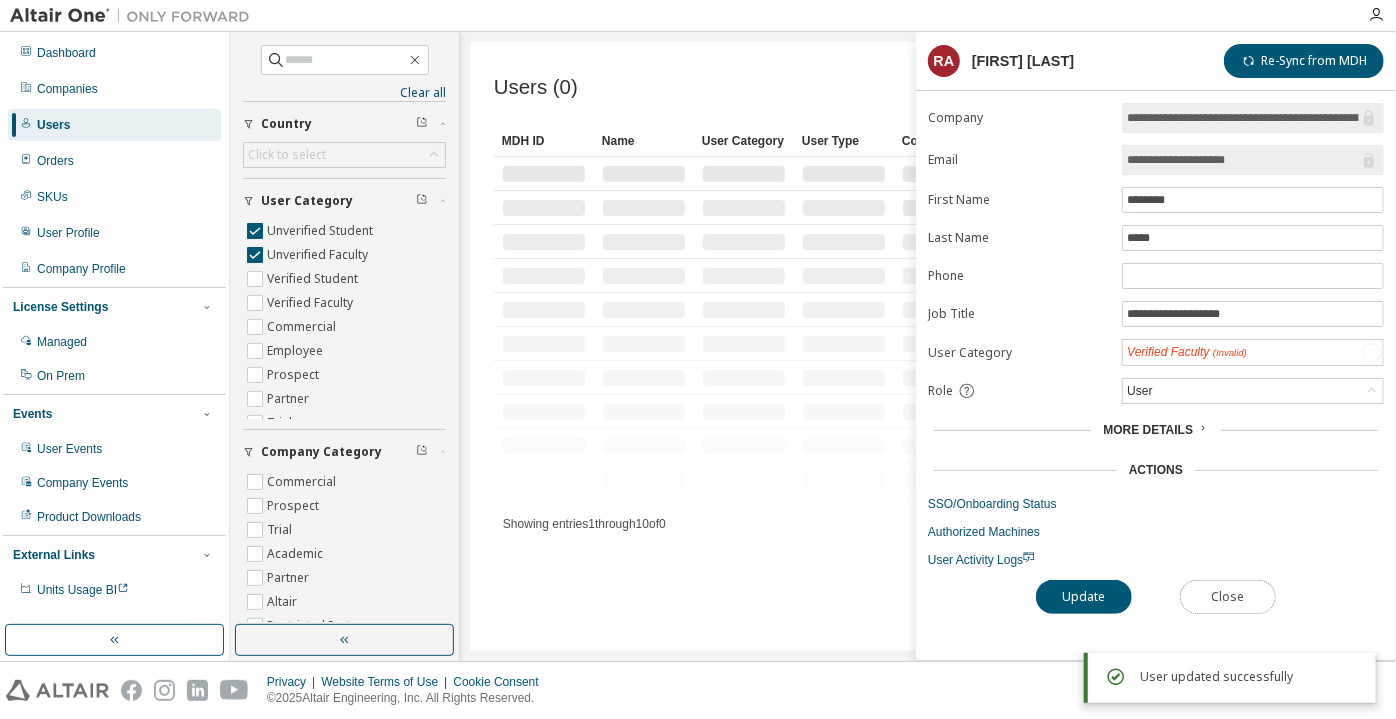 click on "Close" at bounding box center (1228, 597) 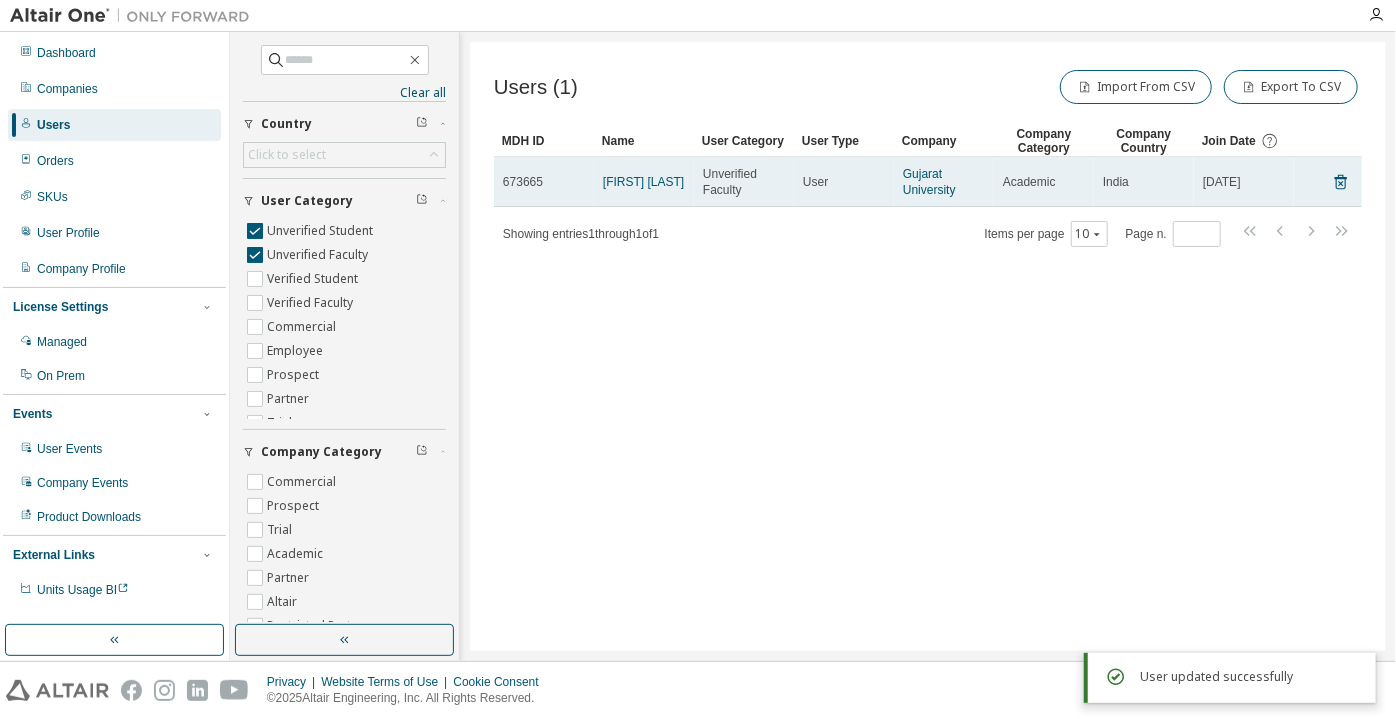 click on "[FIRST] [LAST]" at bounding box center [644, 182] 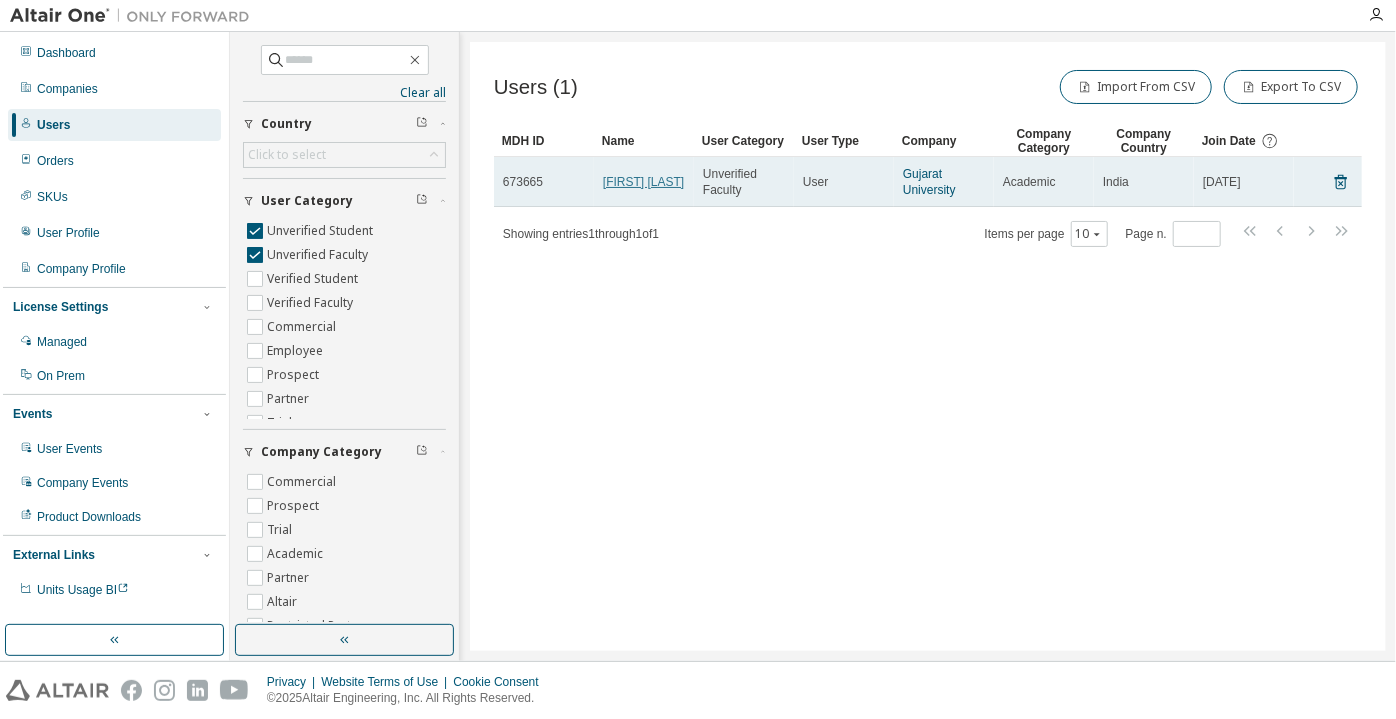 click on "[FIRST] [LAST]" at bounding box center [643, 182] 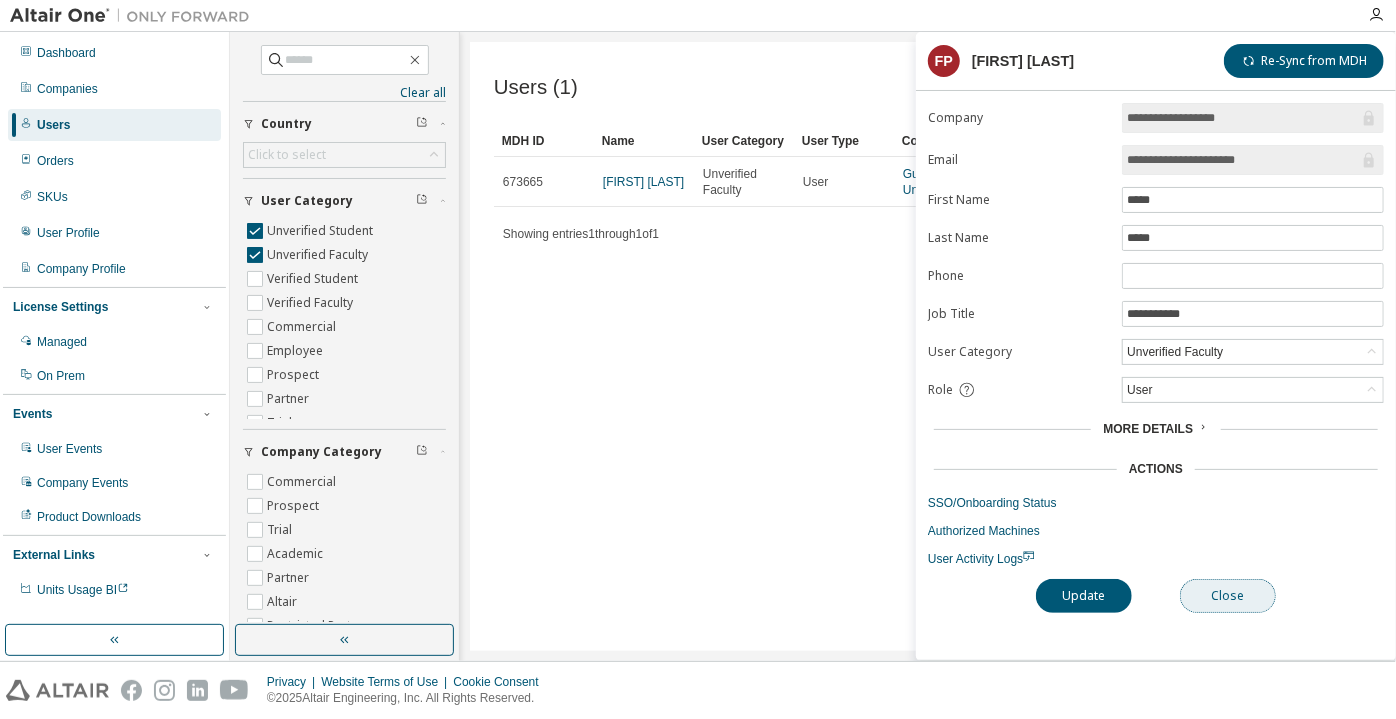 click on "Close" at bounding box center [1228, 596] 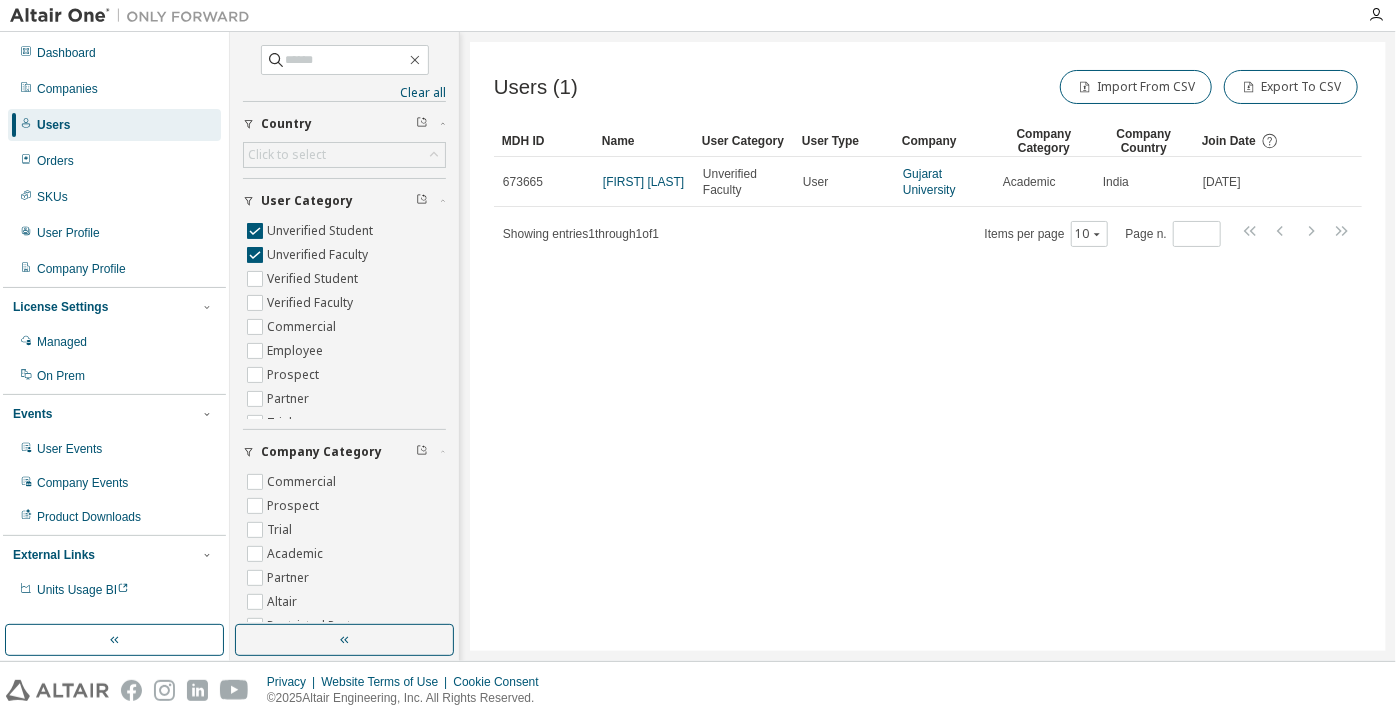click on "Users" at bounding box center [114, 125] 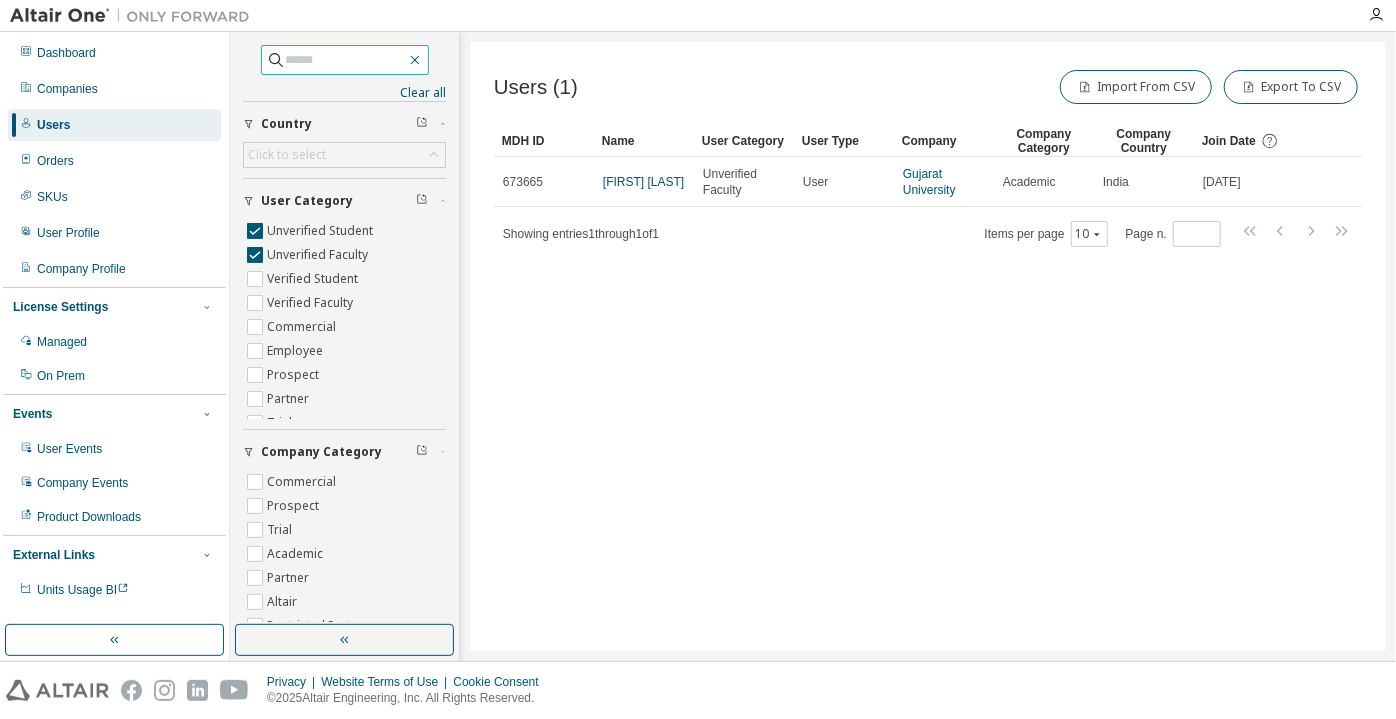 click at bounding box center [345, 60] 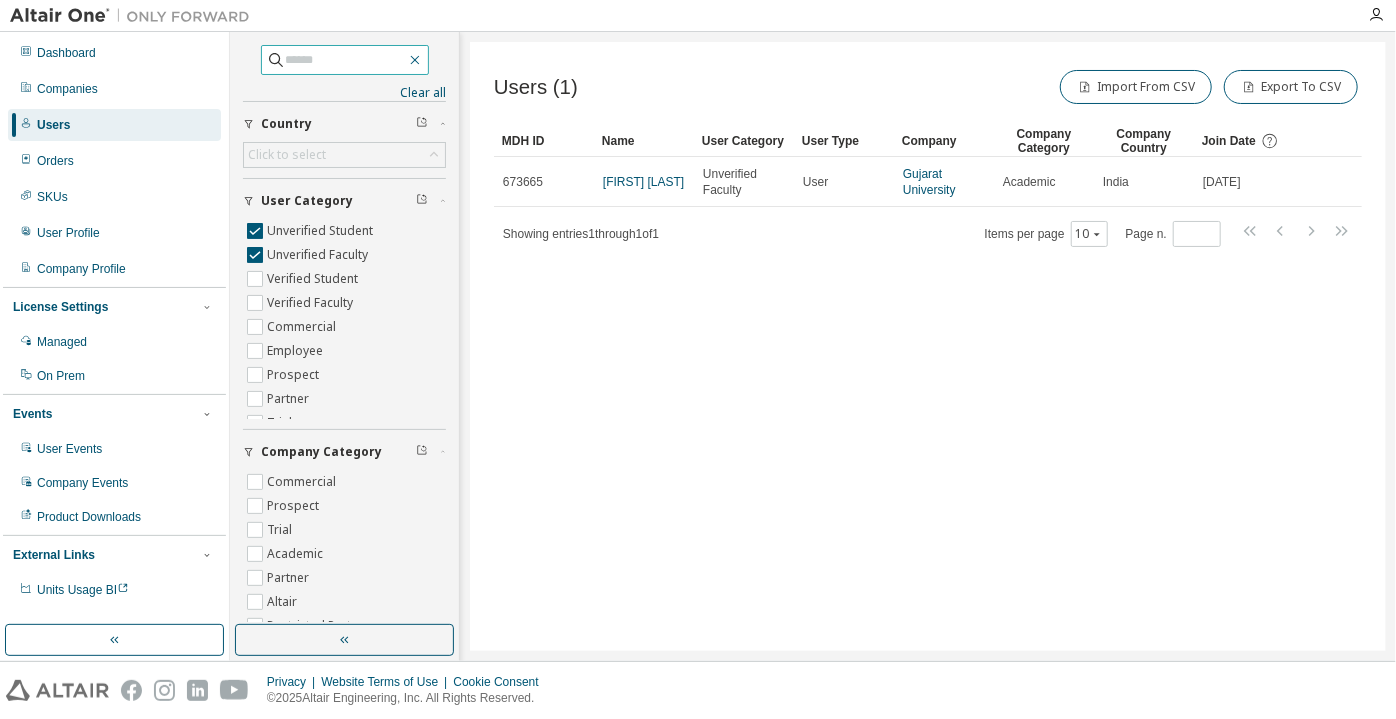 click 